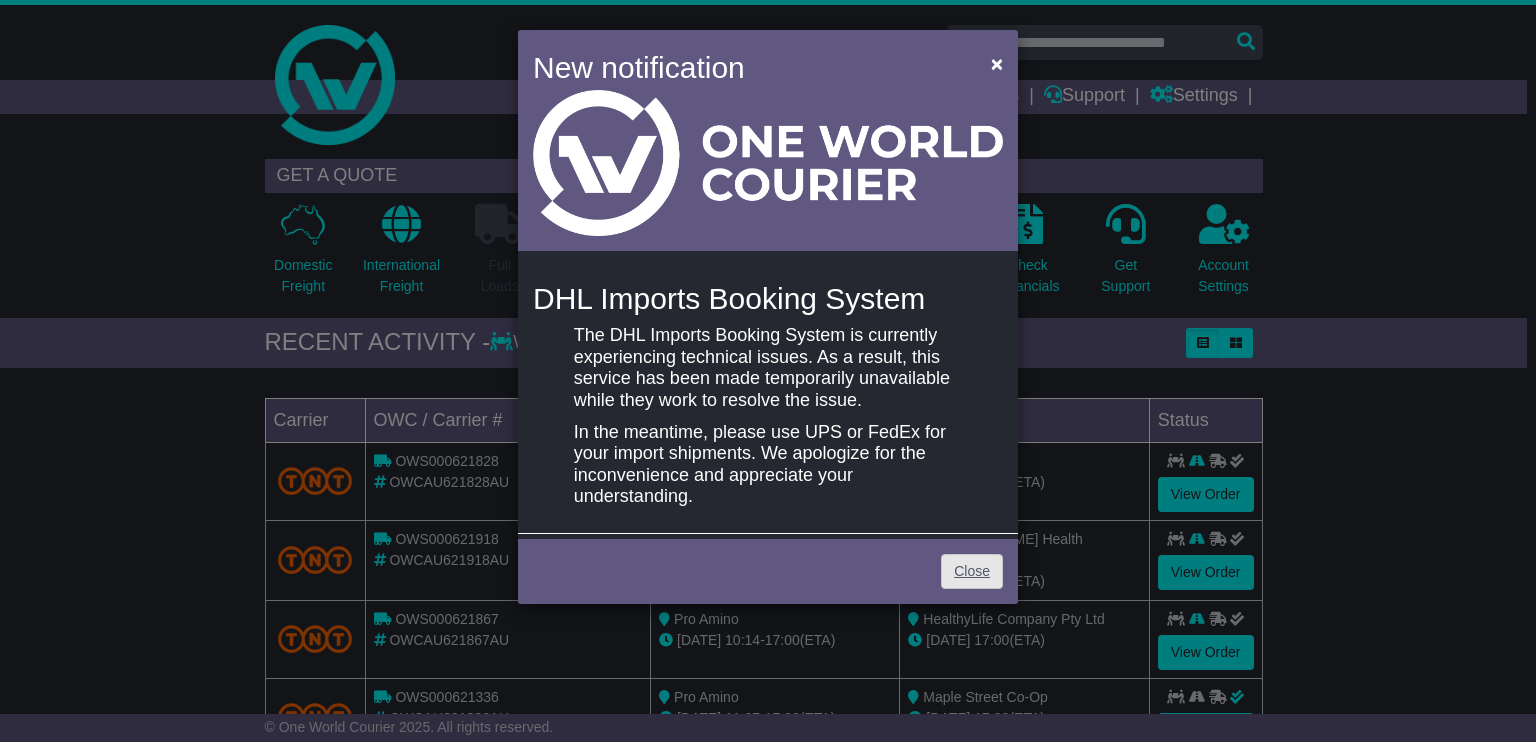 scroll, scrollTop: 0, scrollLeft: 0, axis: both 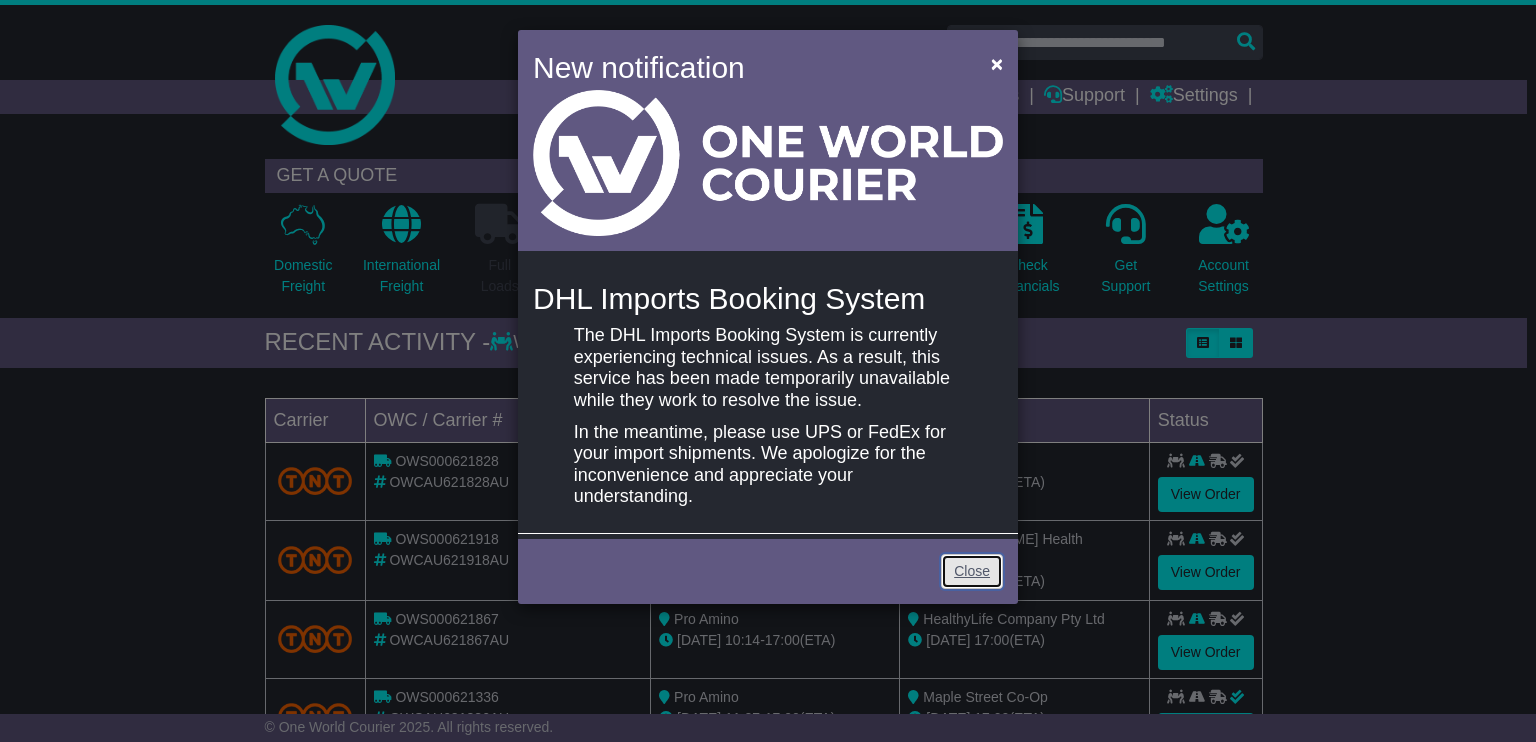 click on "Close" at bounding box center (972, 571) 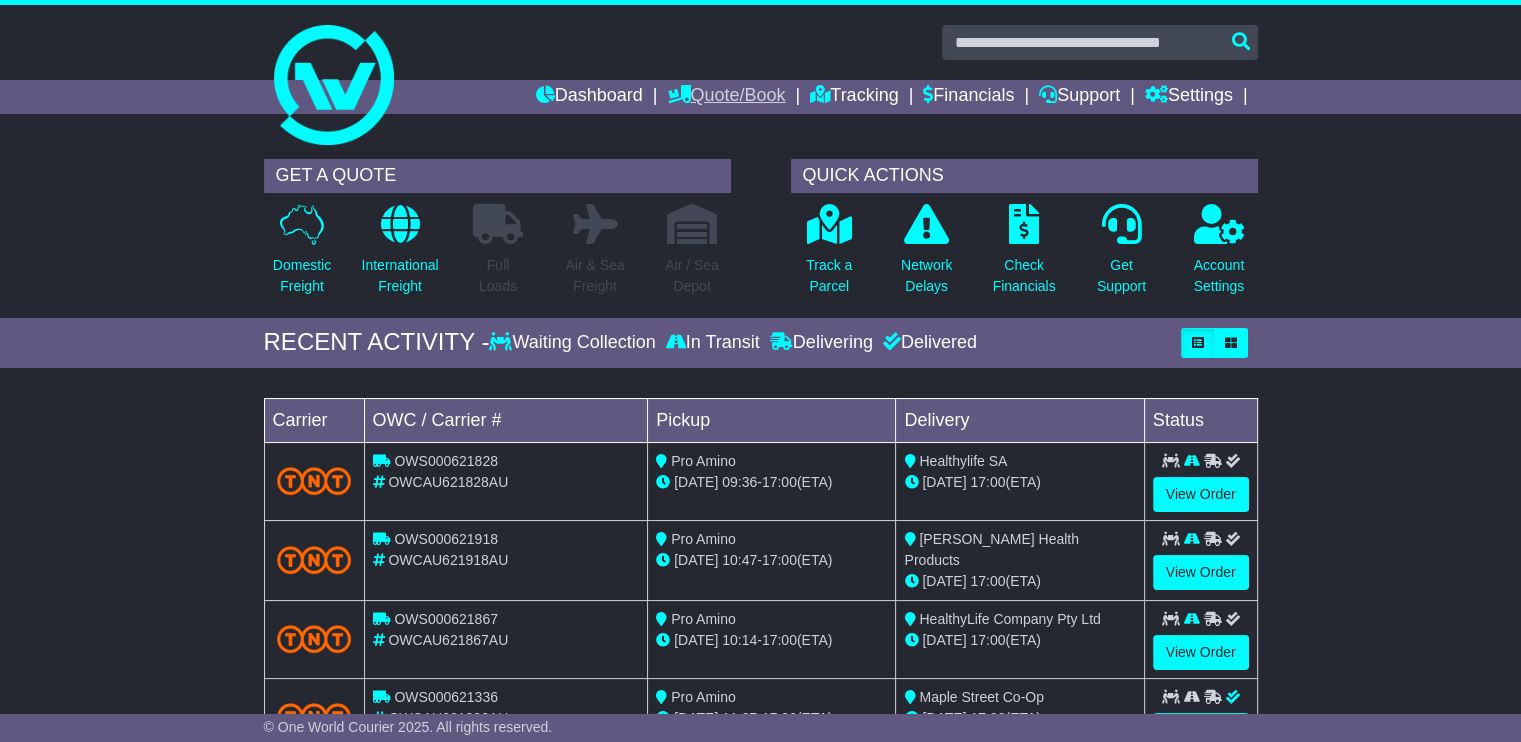 click on "Quote/Book" at bounding box center [726, 97] 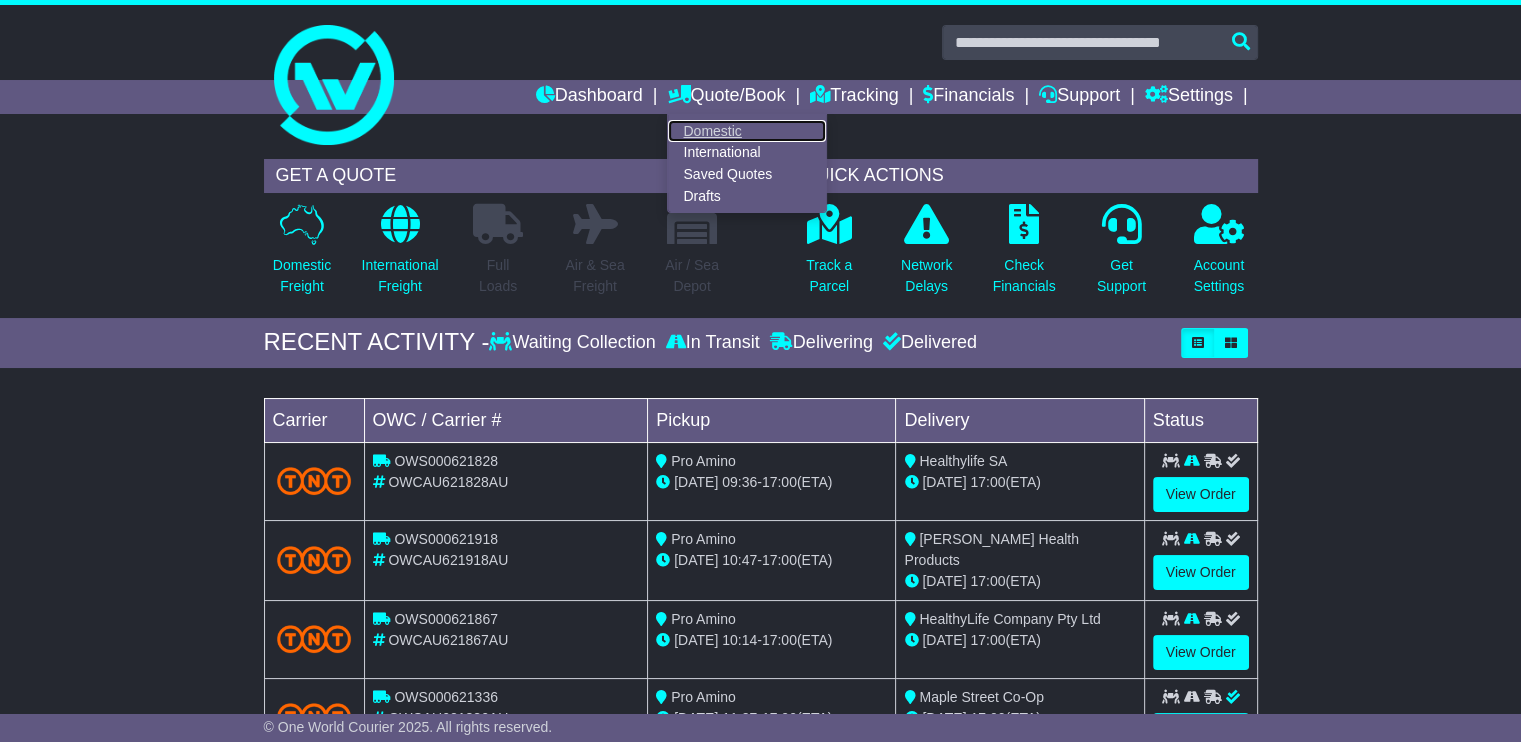 click on "Domestic" at bounding box center [747, 131] 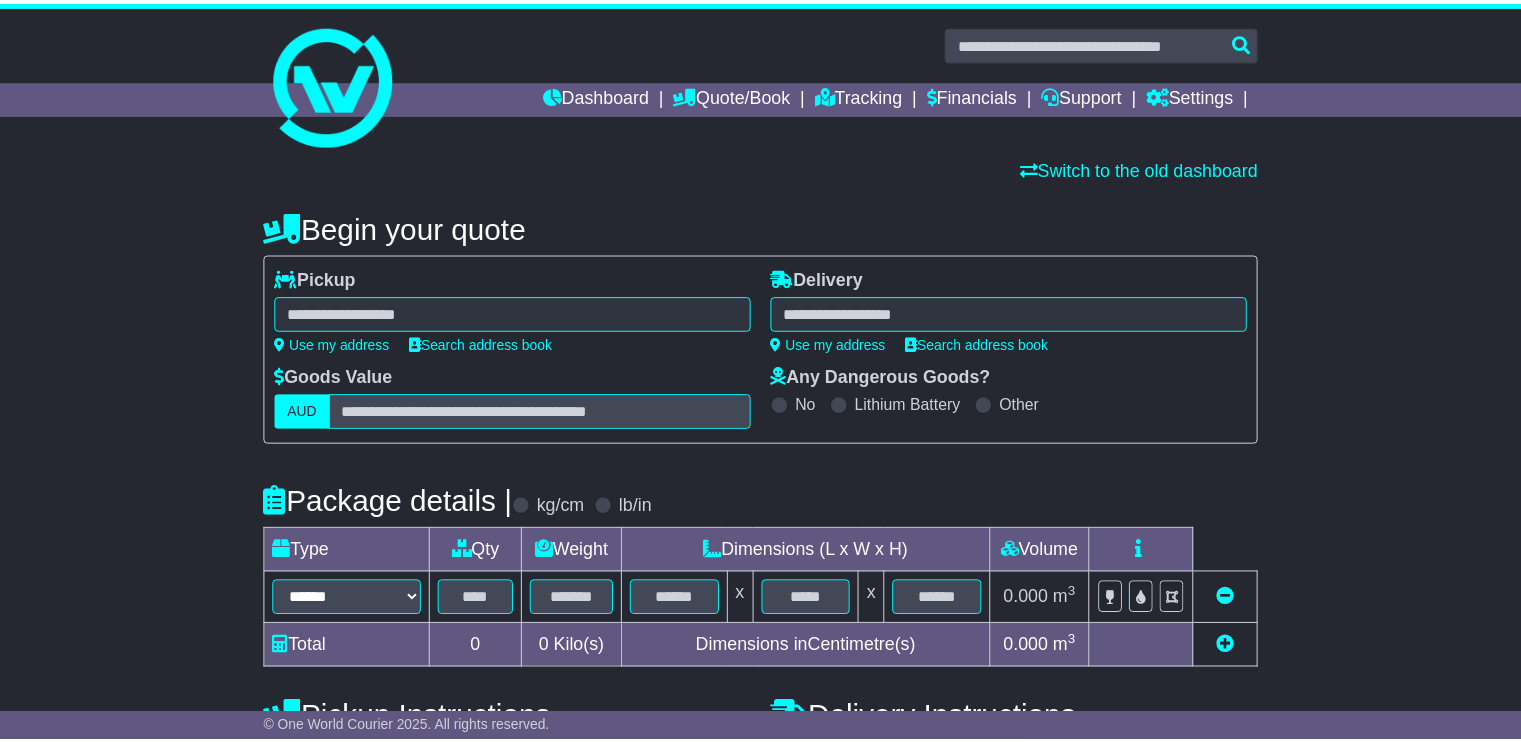 scroll, scrollTop: 0, scrollLeft: 0, axis: both 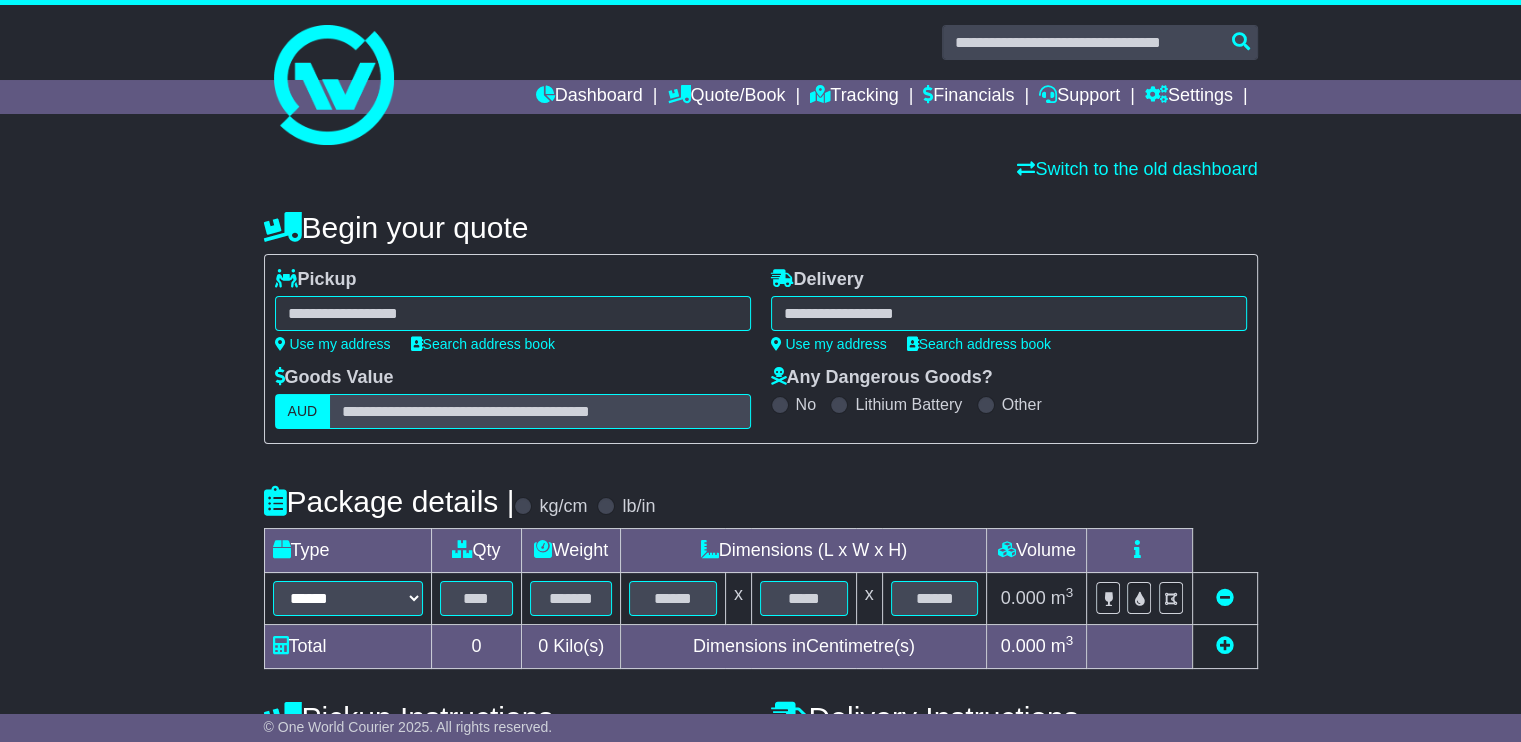 click at bounding box center (513, 313) 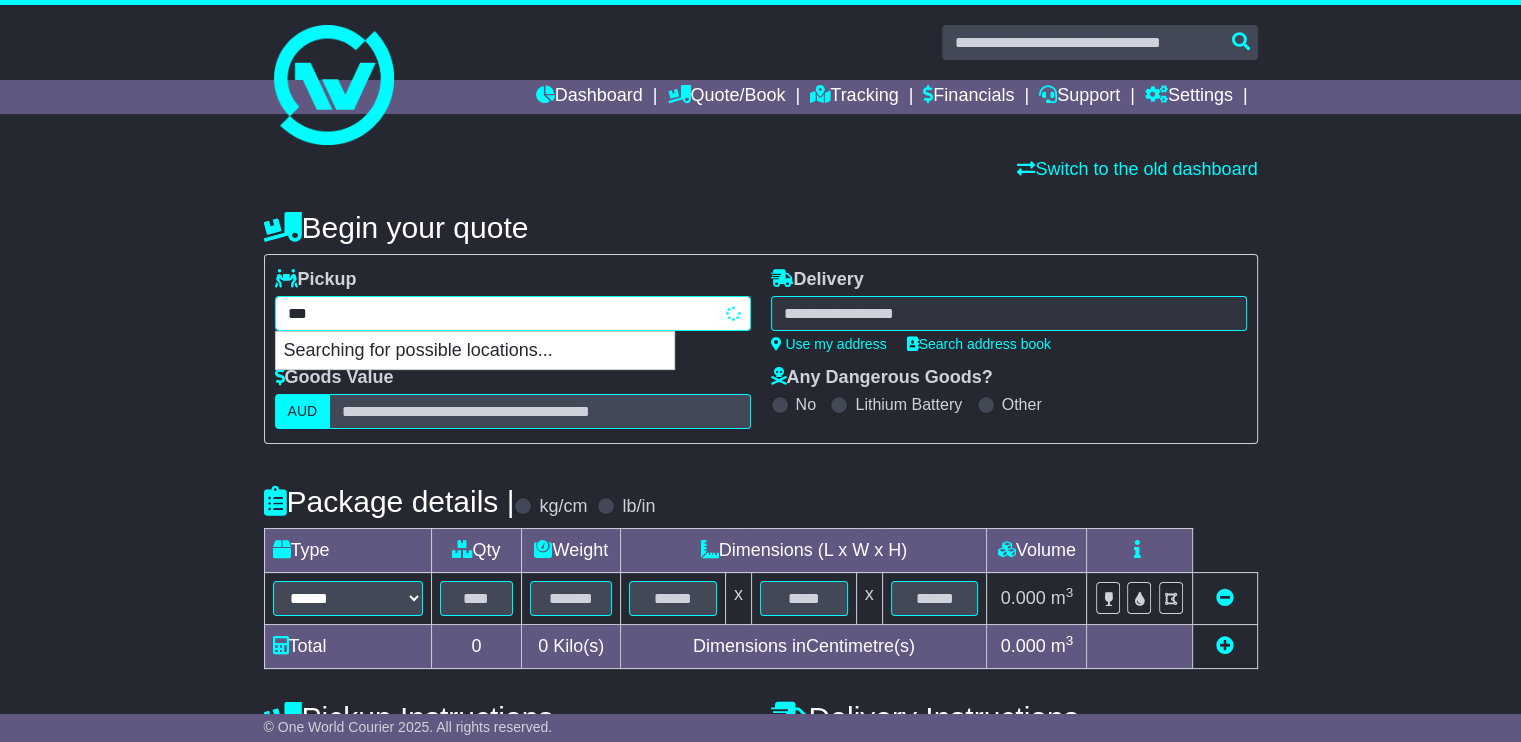 type on "****" 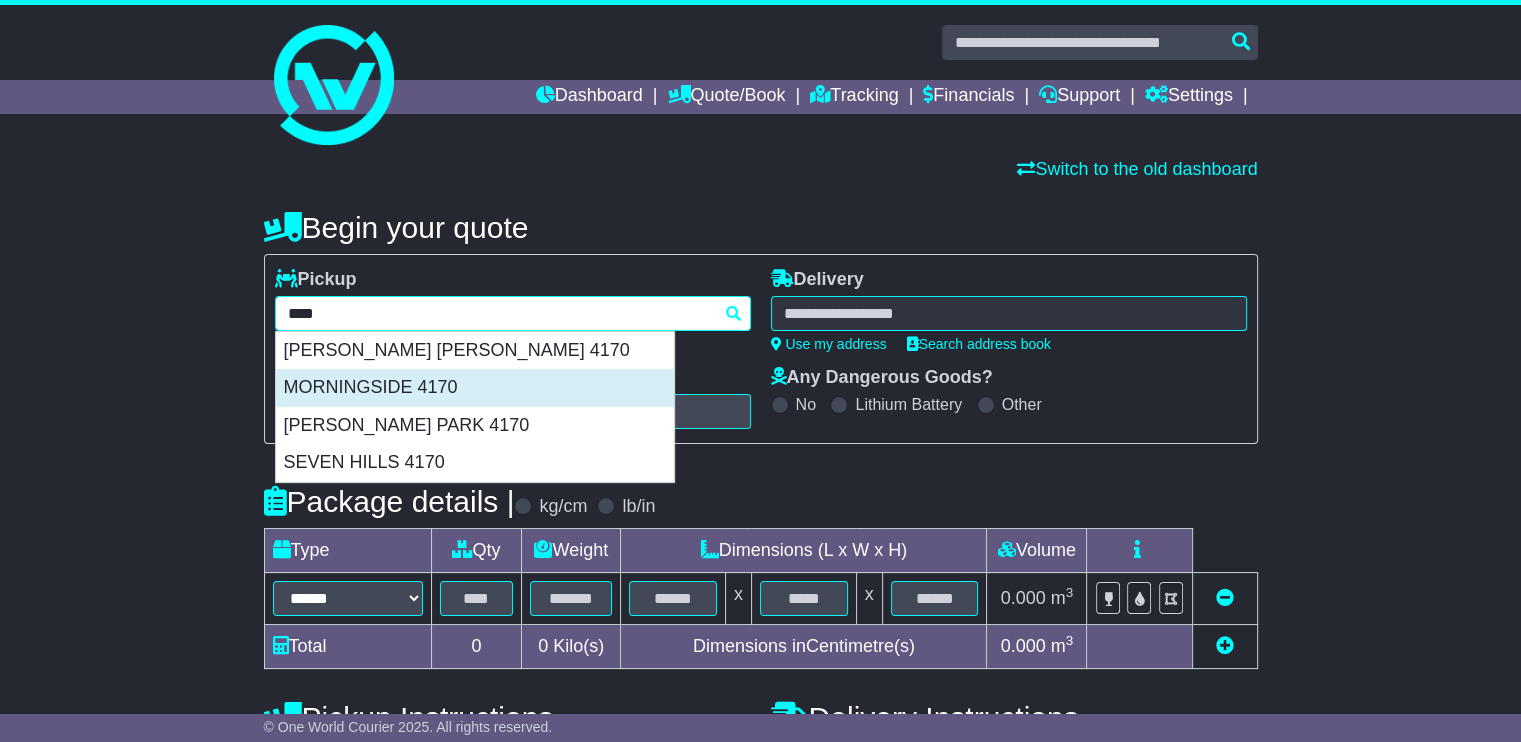 click on "MORNINGSIDE 4170" at bounding box center [475, 388] 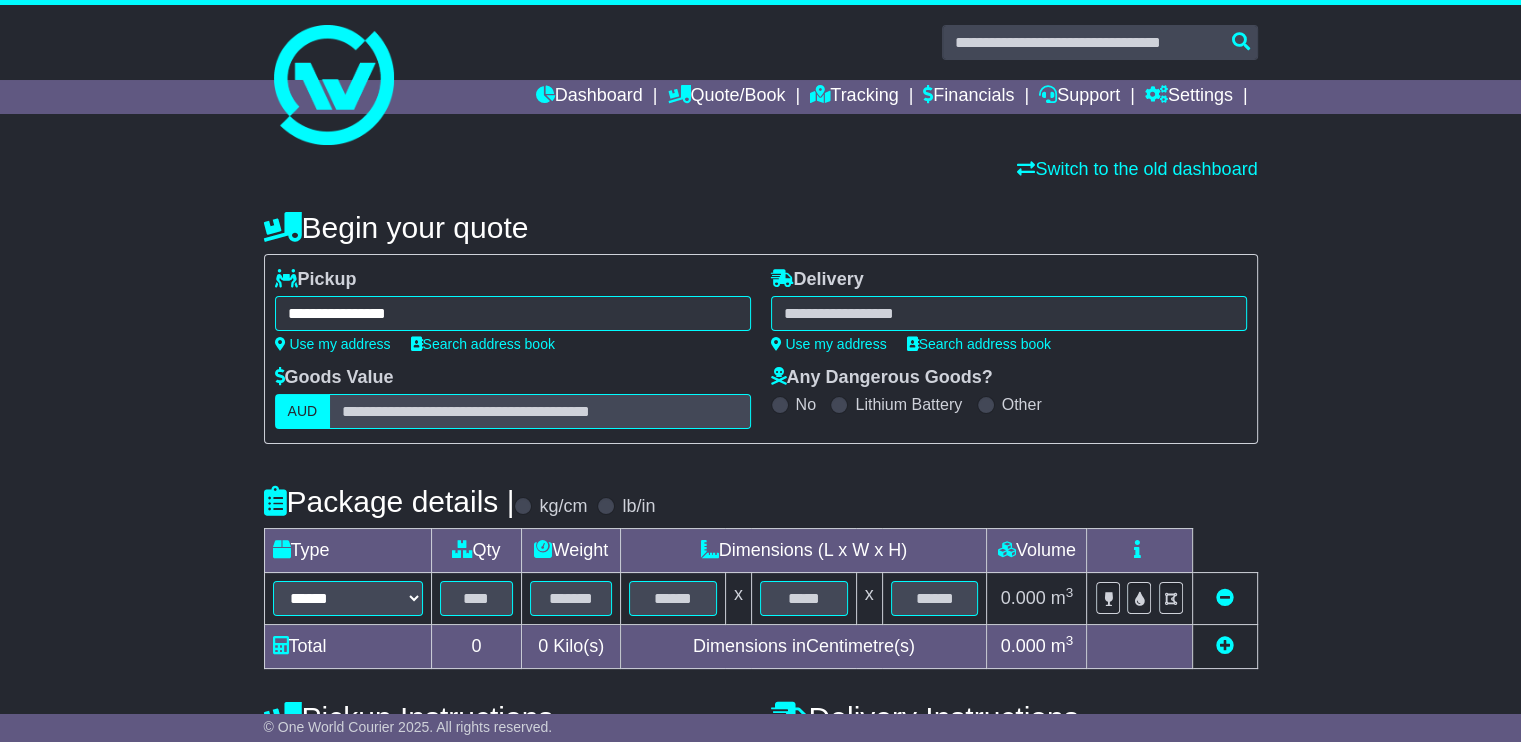 type on "**********" 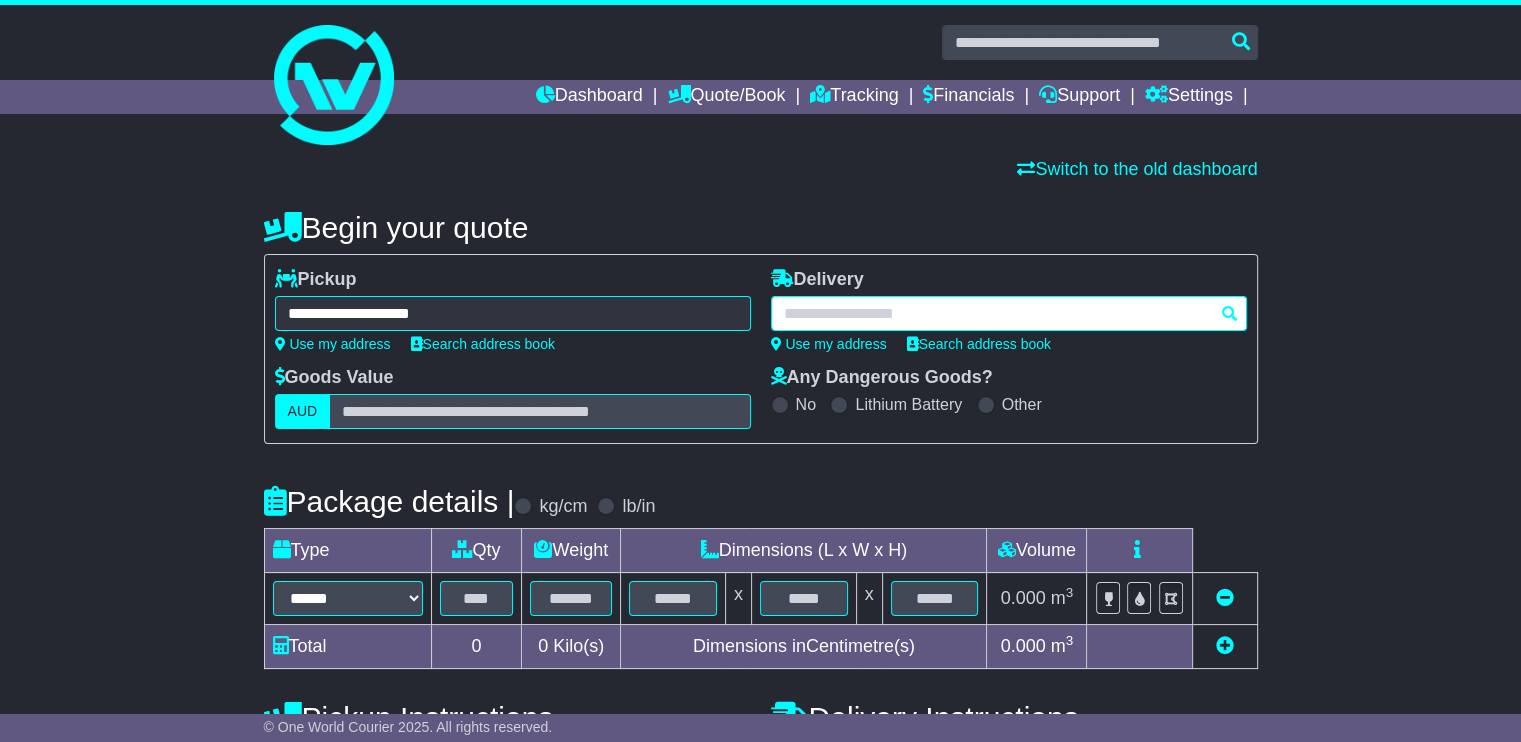 click at bounding box center [1009, 313] 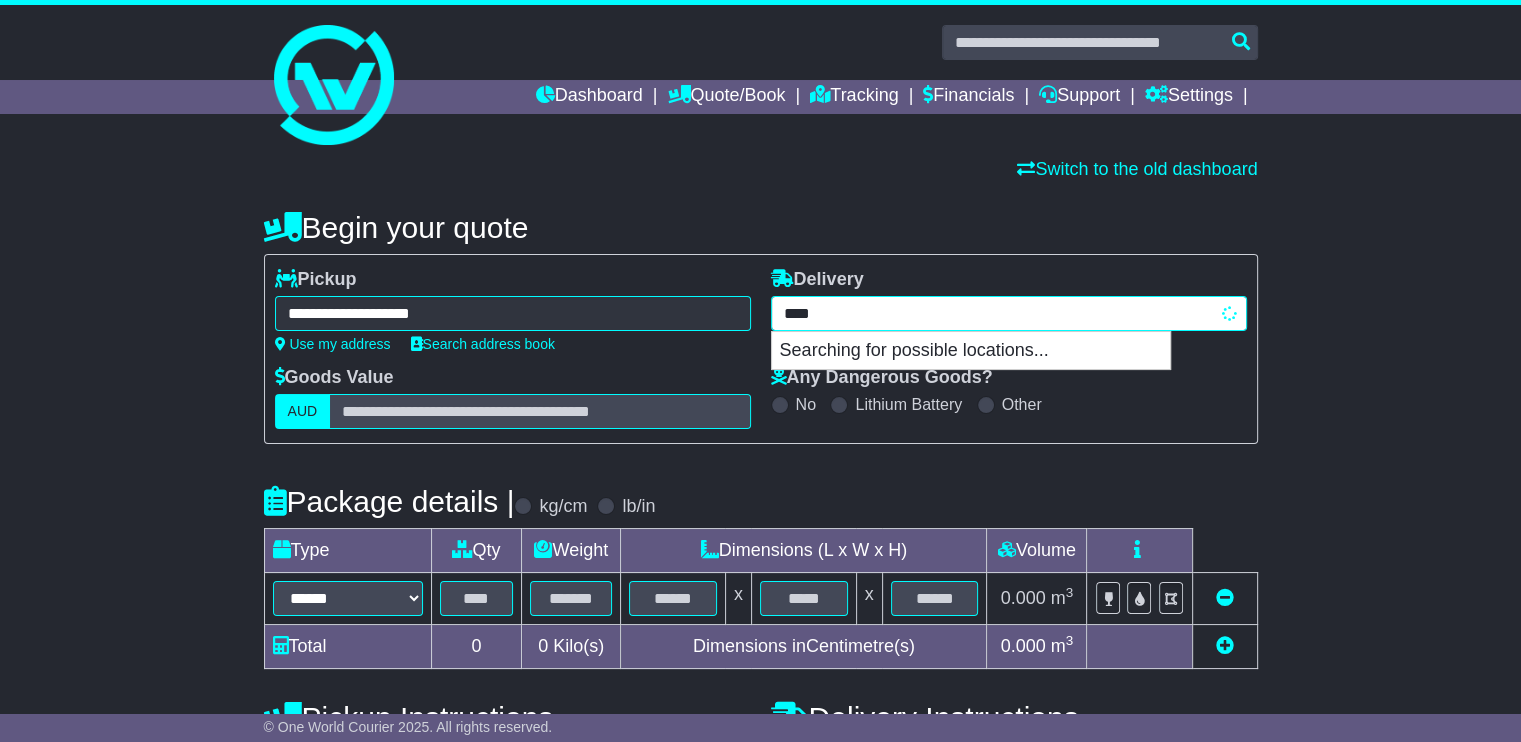 type on "*****" 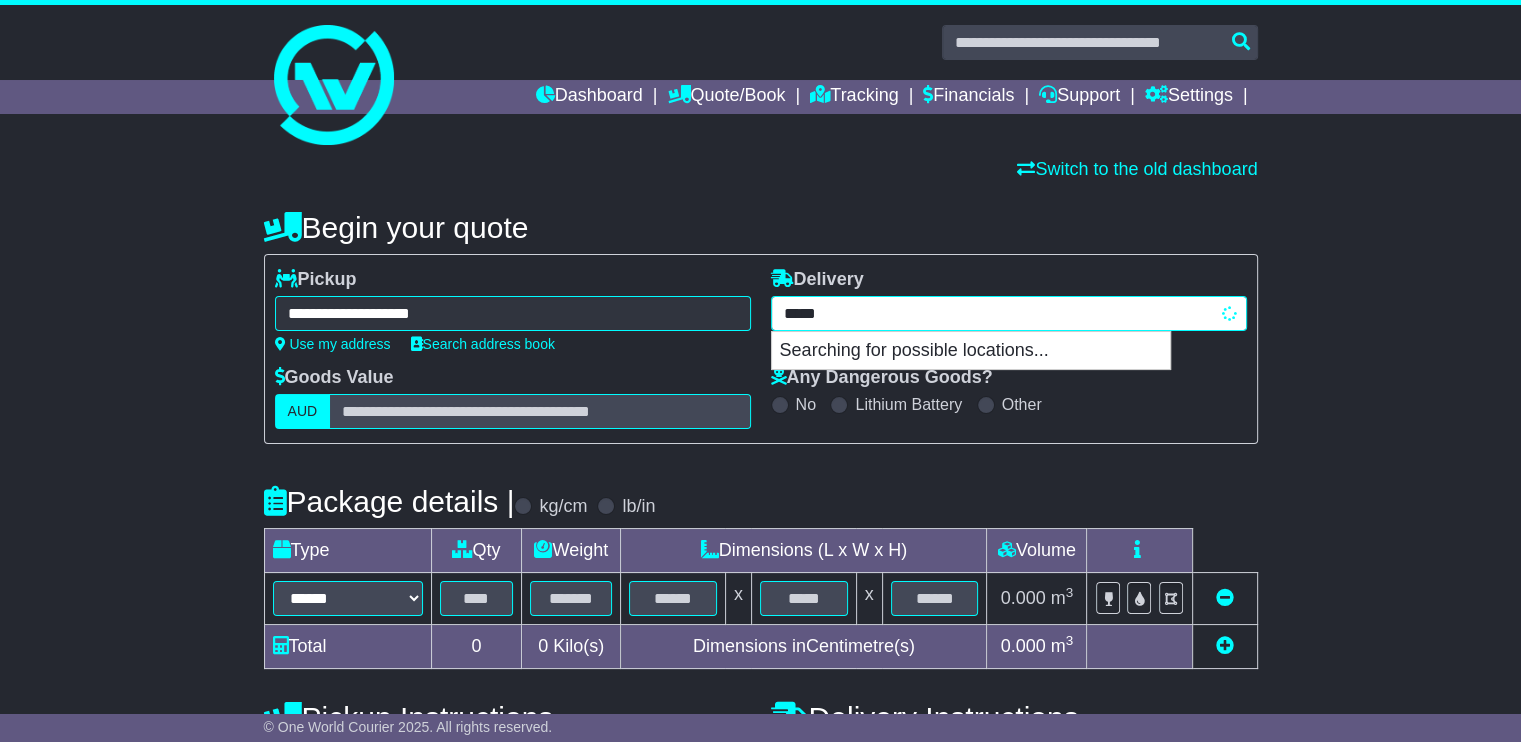 type on "**********" 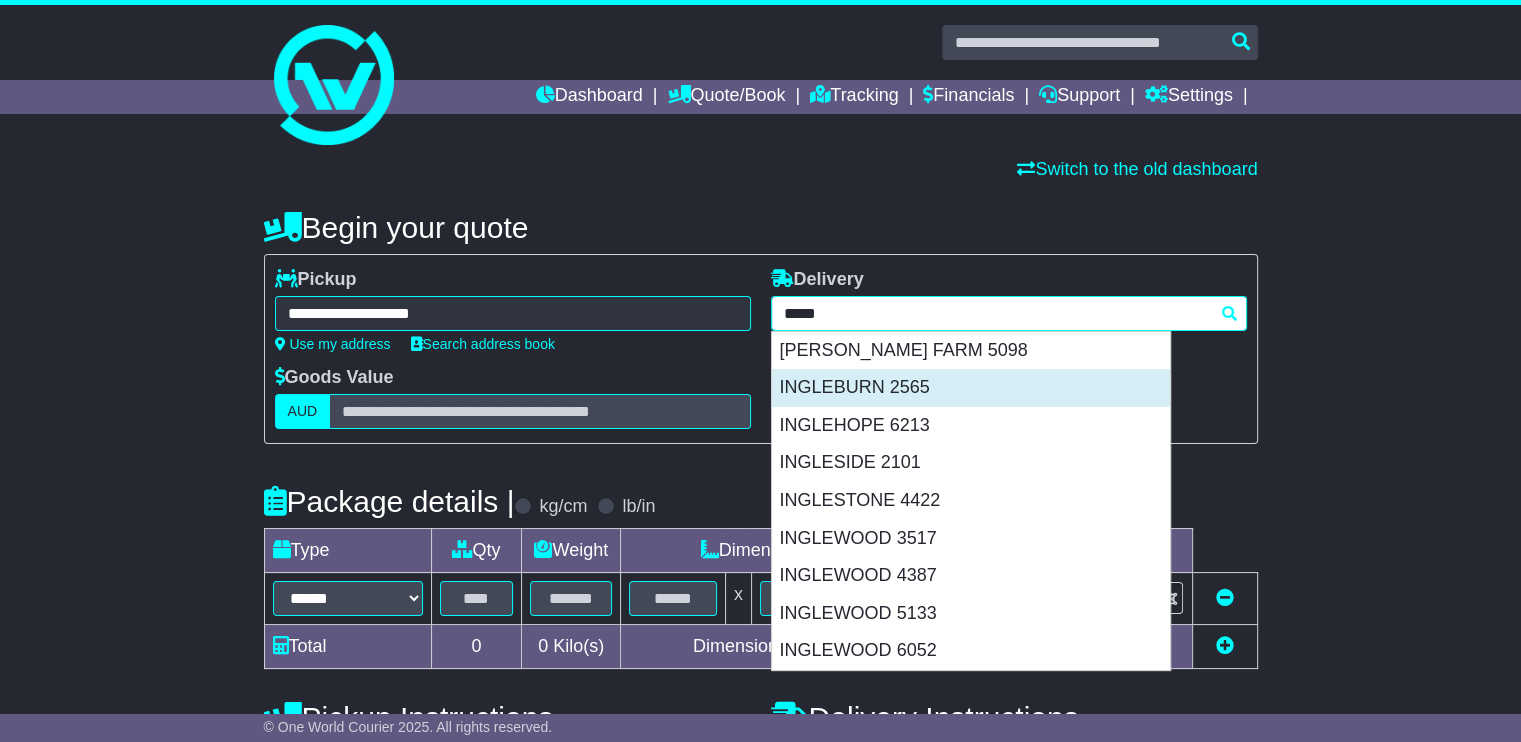 click on "INGLEBURN 2565" at bounding box center [971, 388] 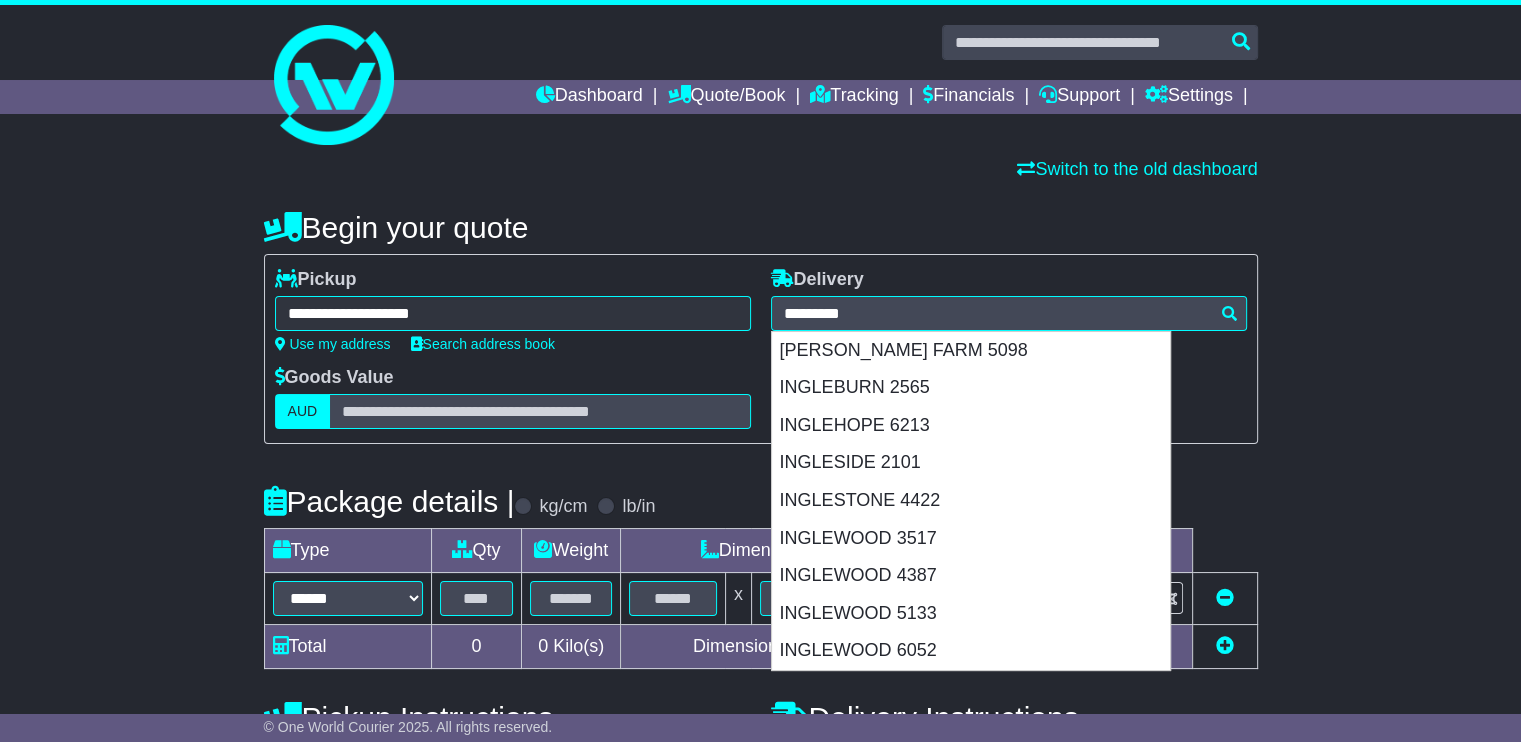type on "**********" 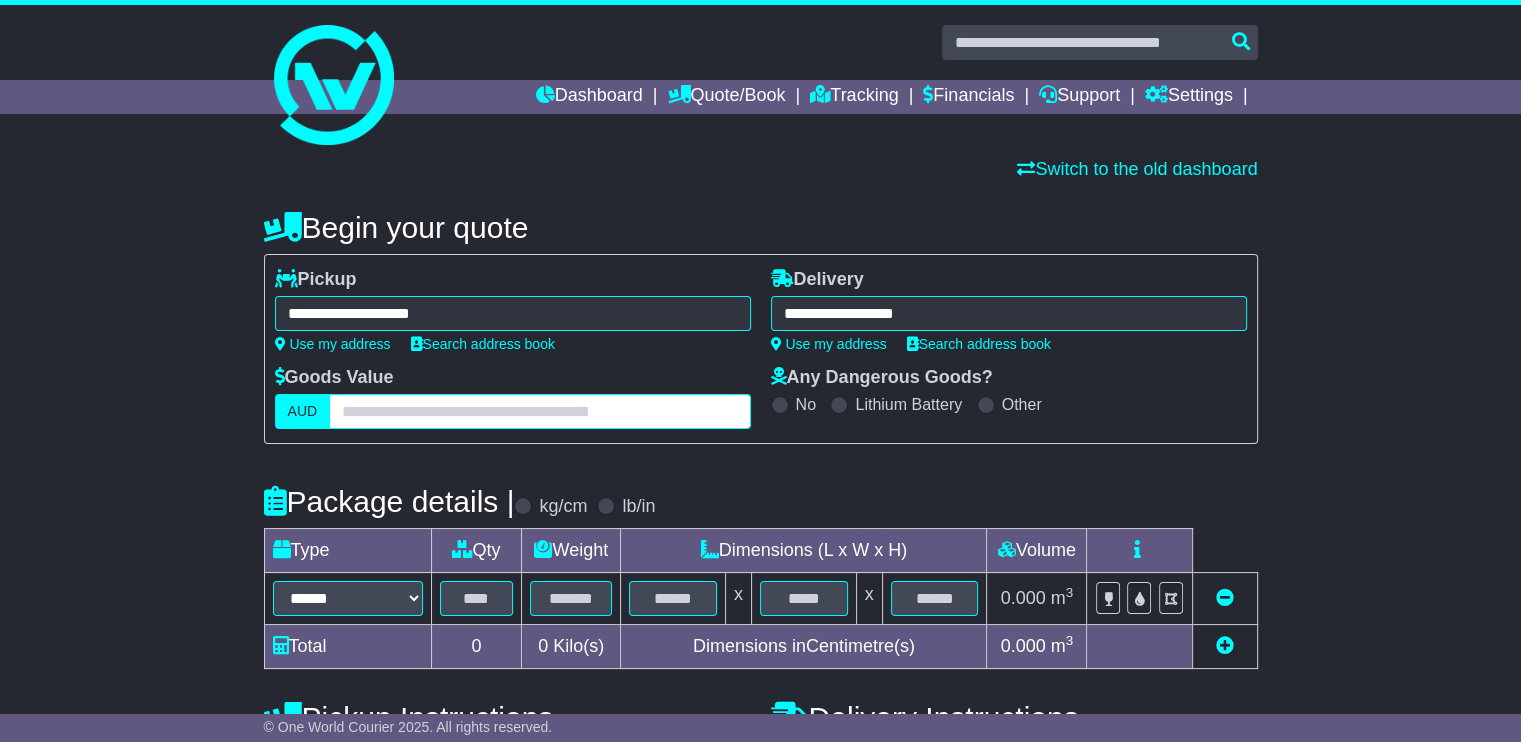 click at bounding box center [539, 411] 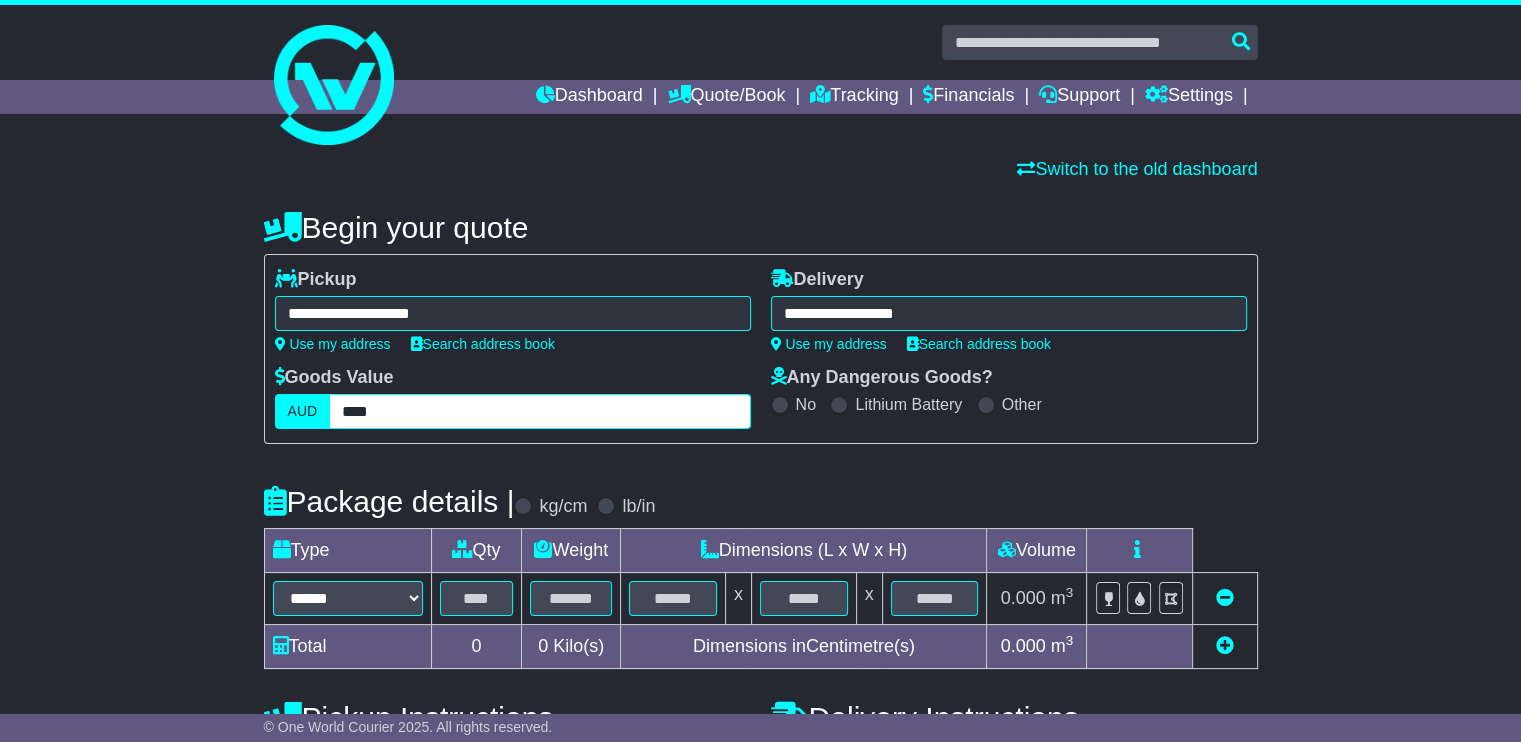 type on "****" 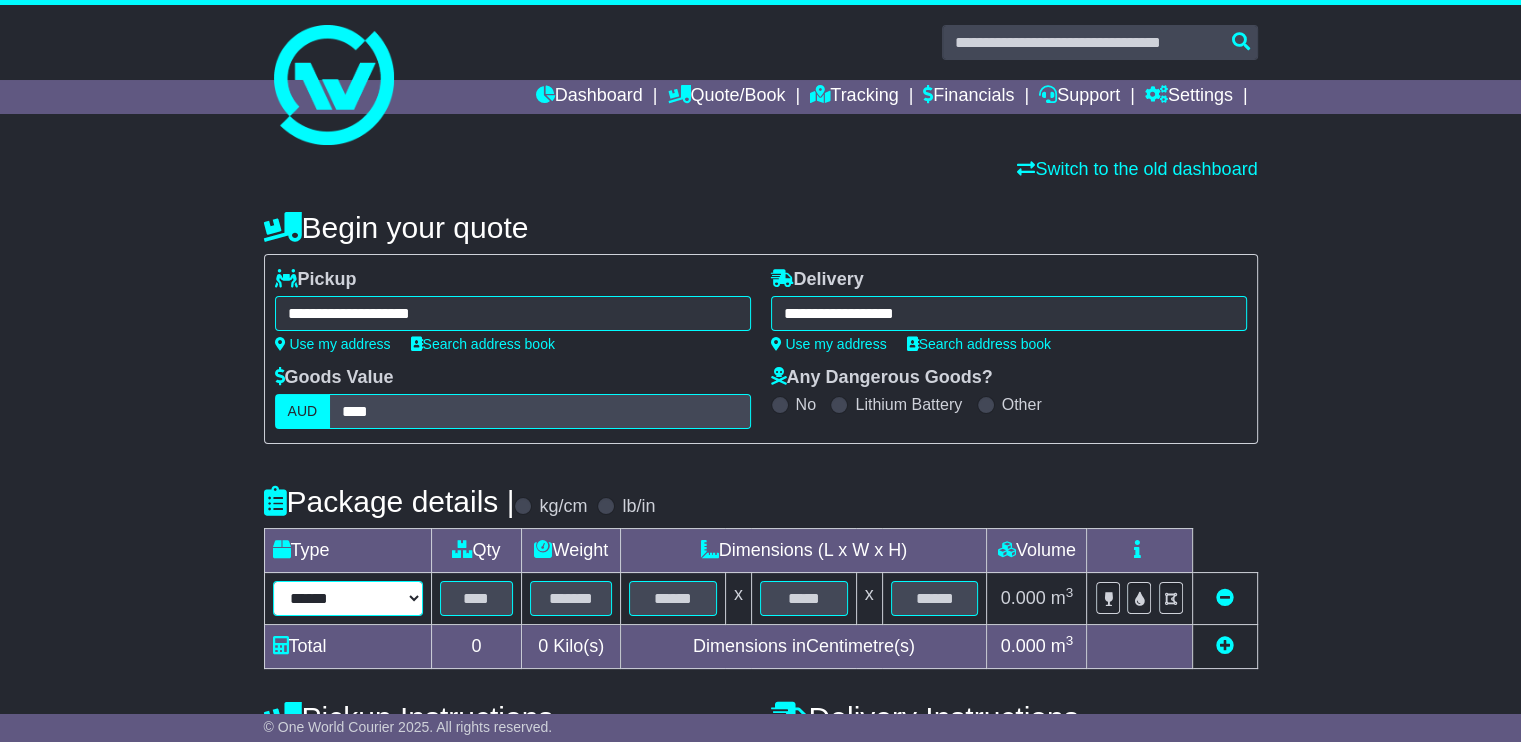click on "****** ****** *** ******** ***** **** **** ****** *** *******" at bounding box center (348, 598) 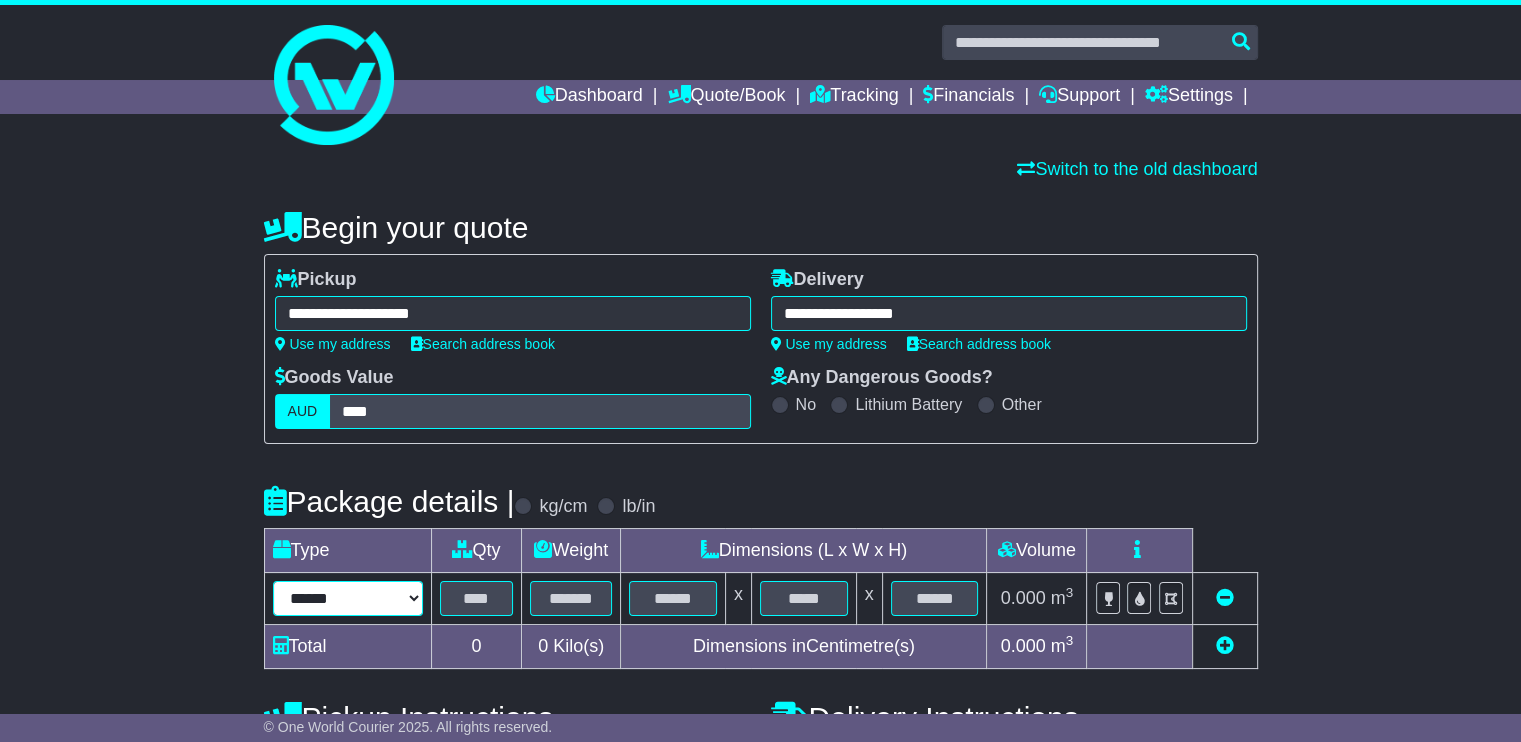 select on "****" 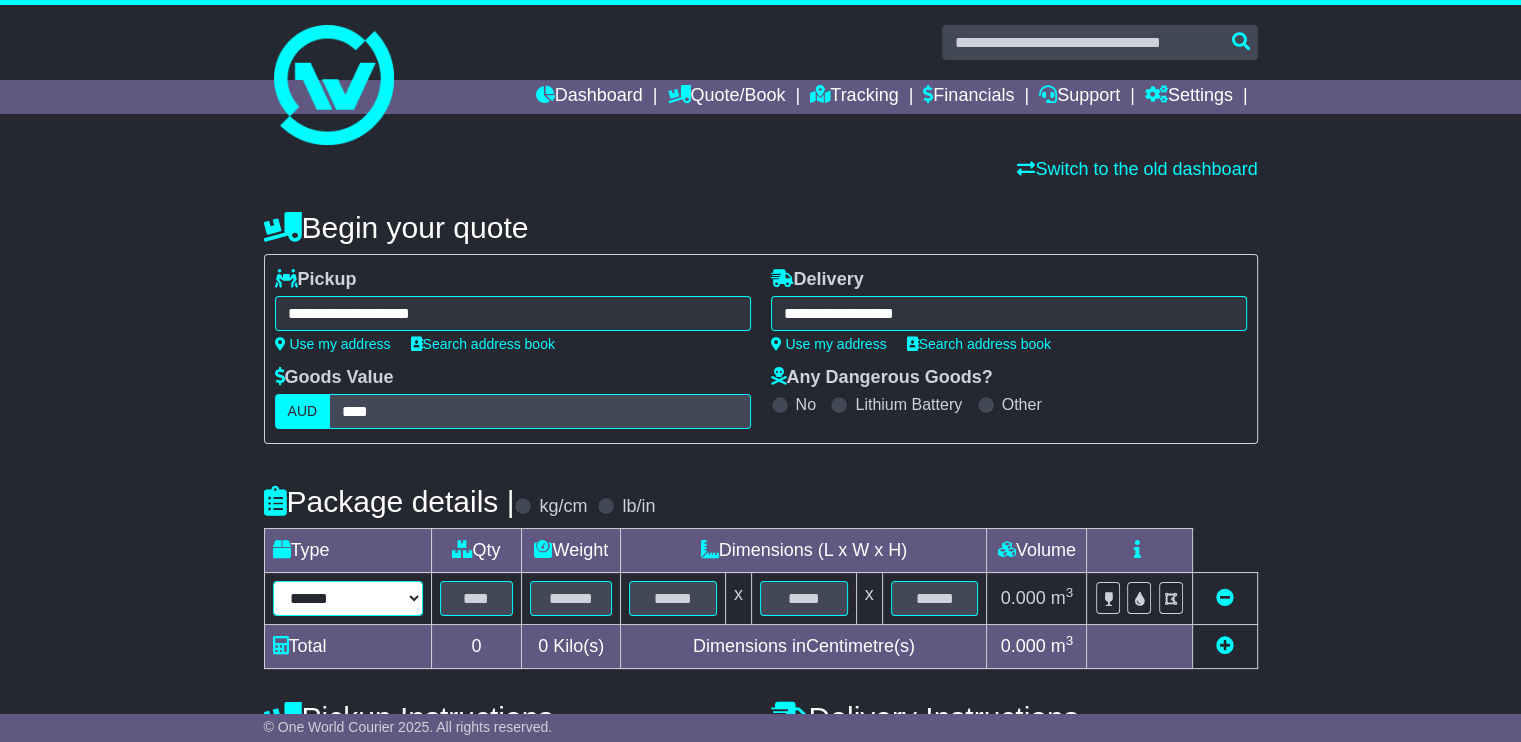 click on "****** ****** *** ******** ***** **** **** ****** *** *******" at bounding box center [348, 598] 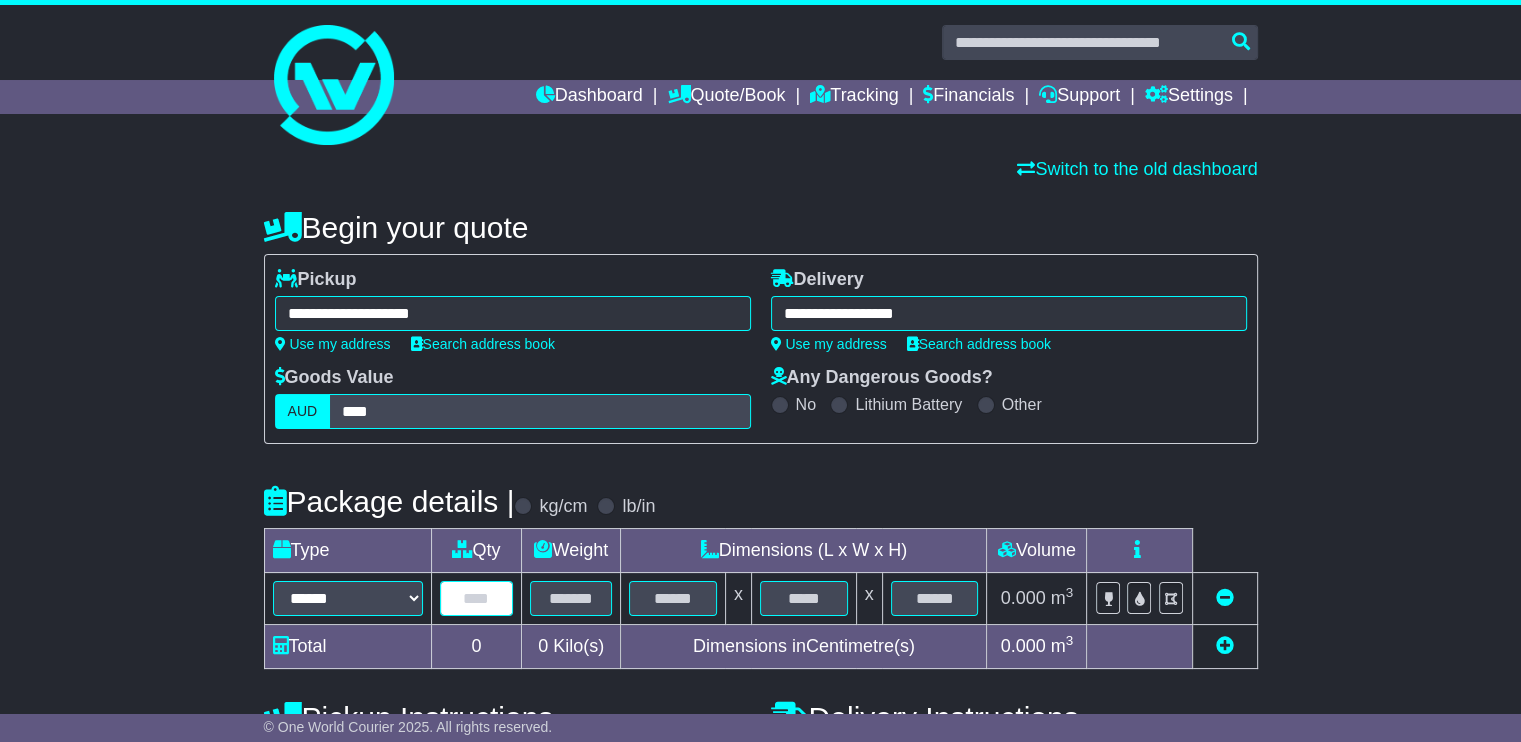 click at bounding box center [477, 598] 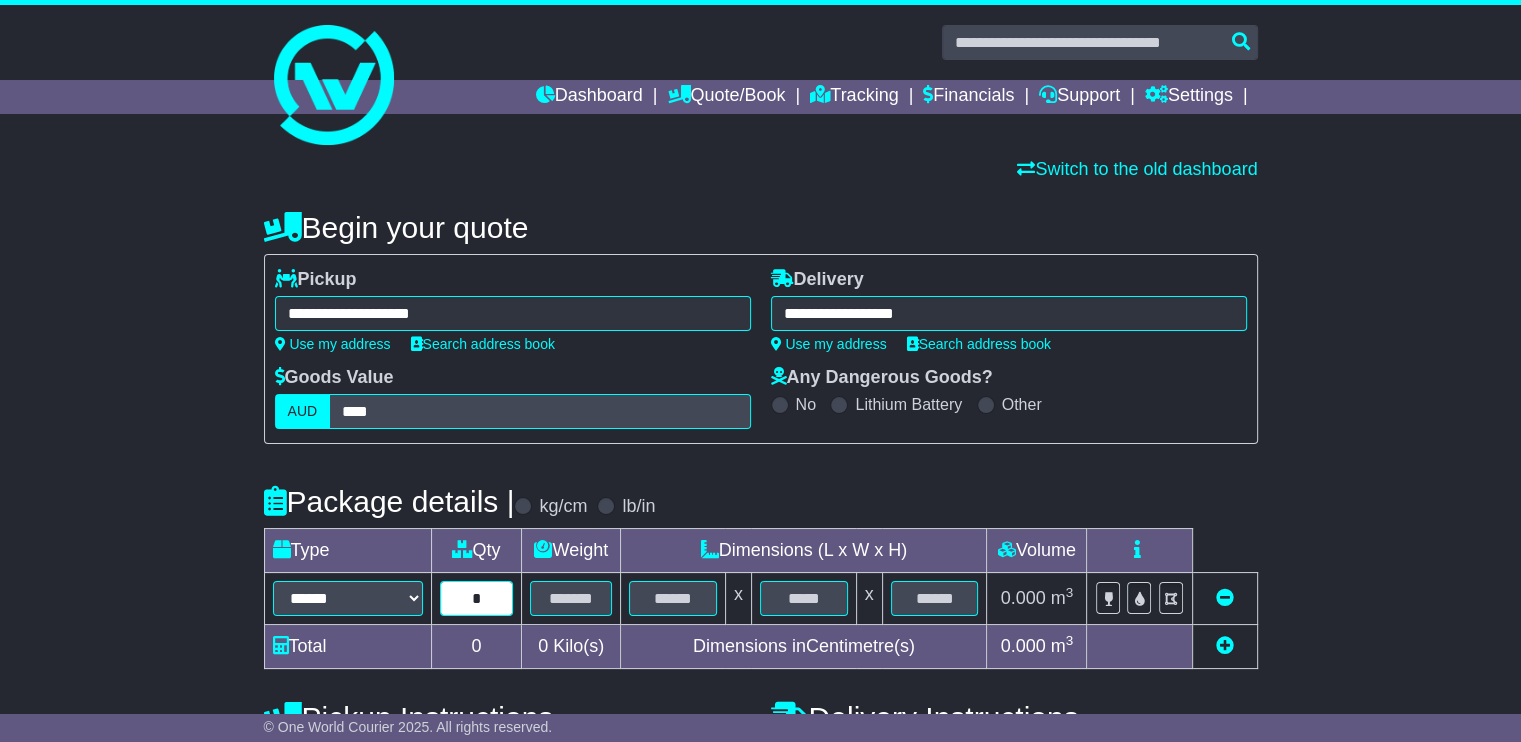 type on "*" 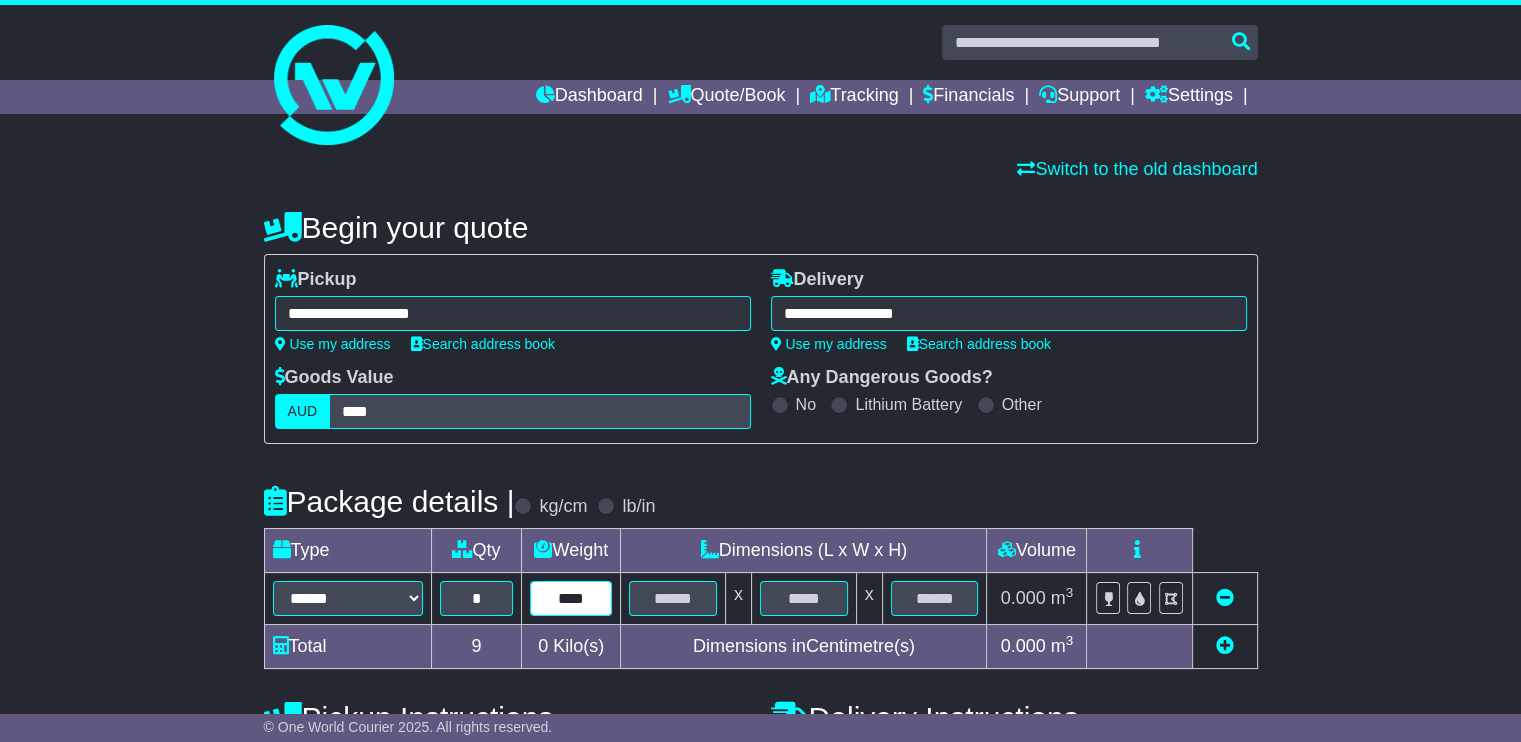 type on "****" 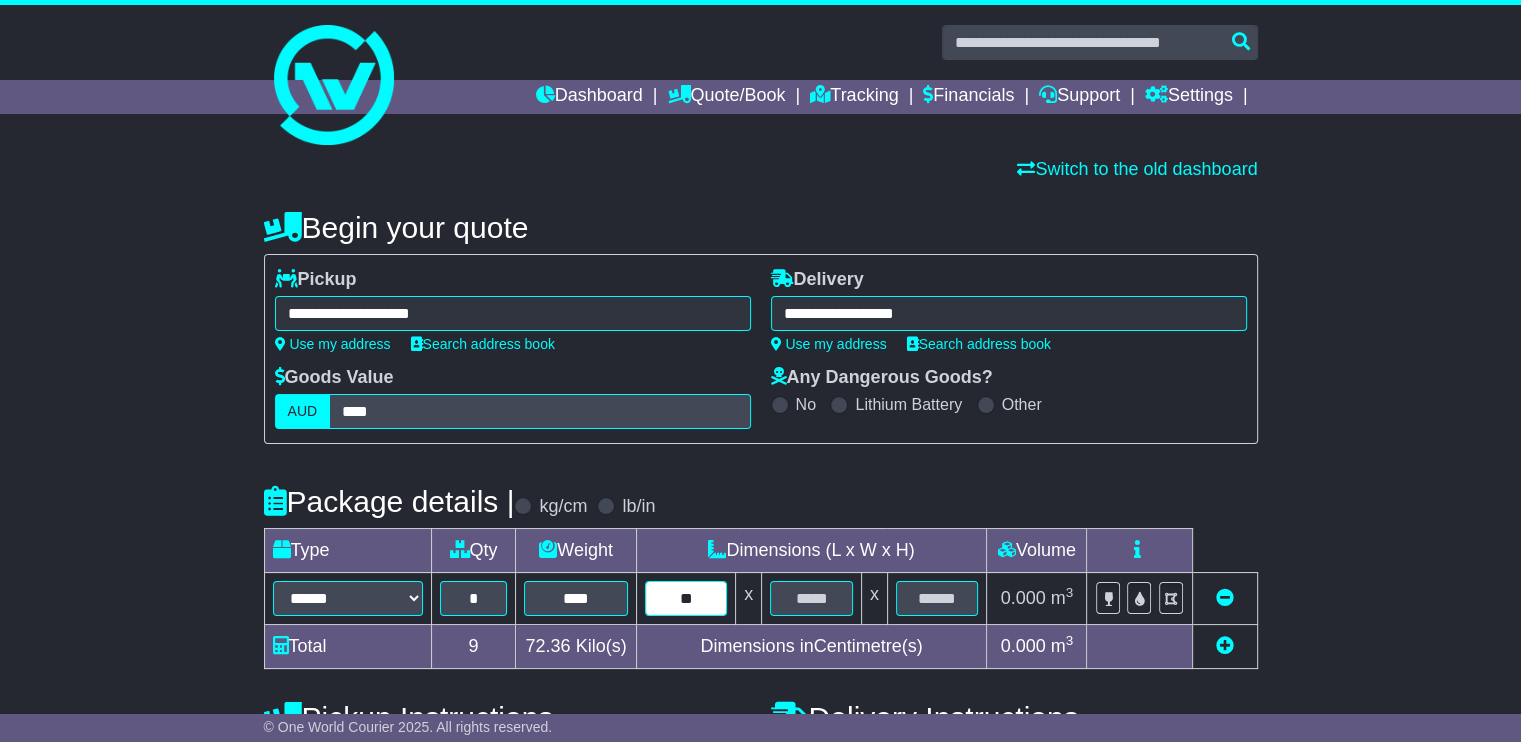 type on "**" 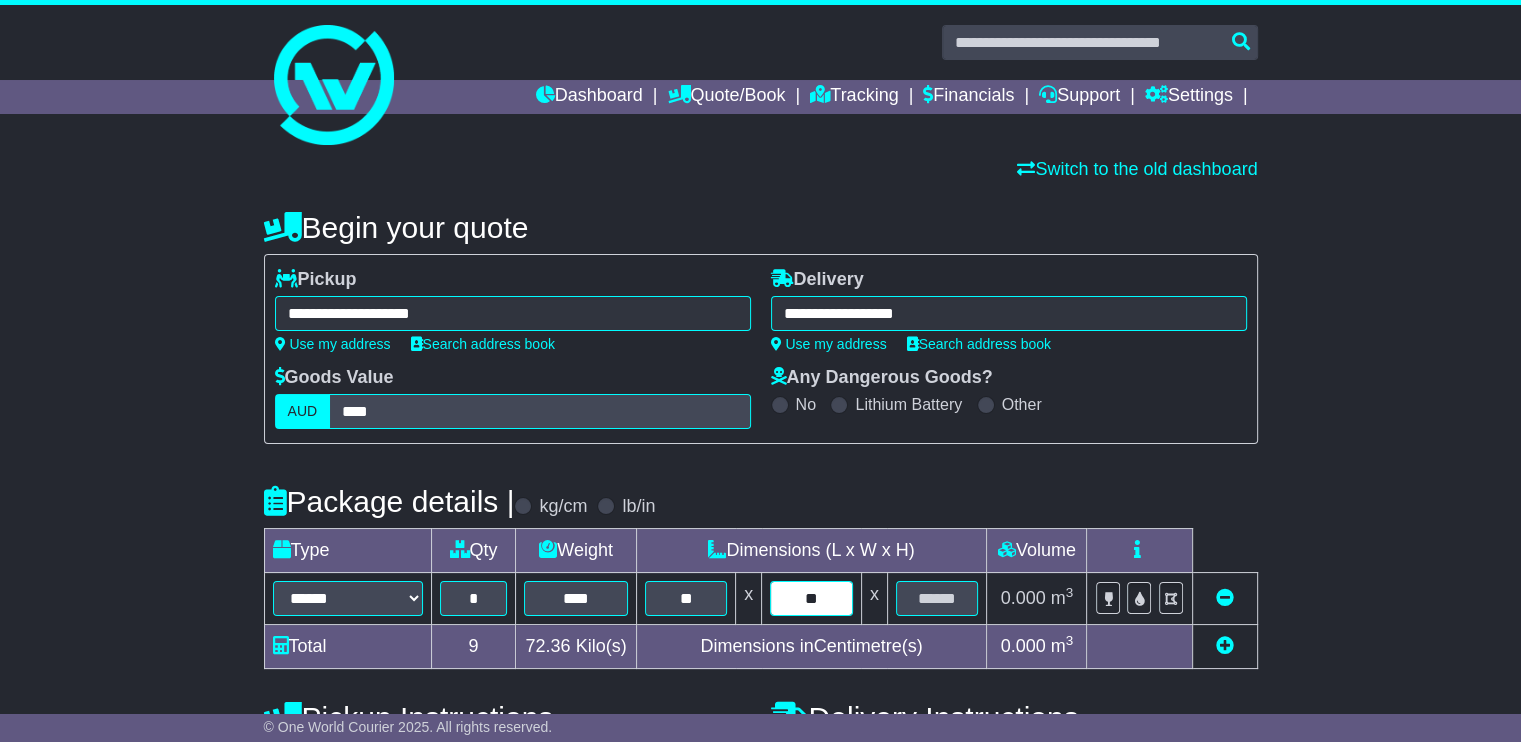 type on "**" 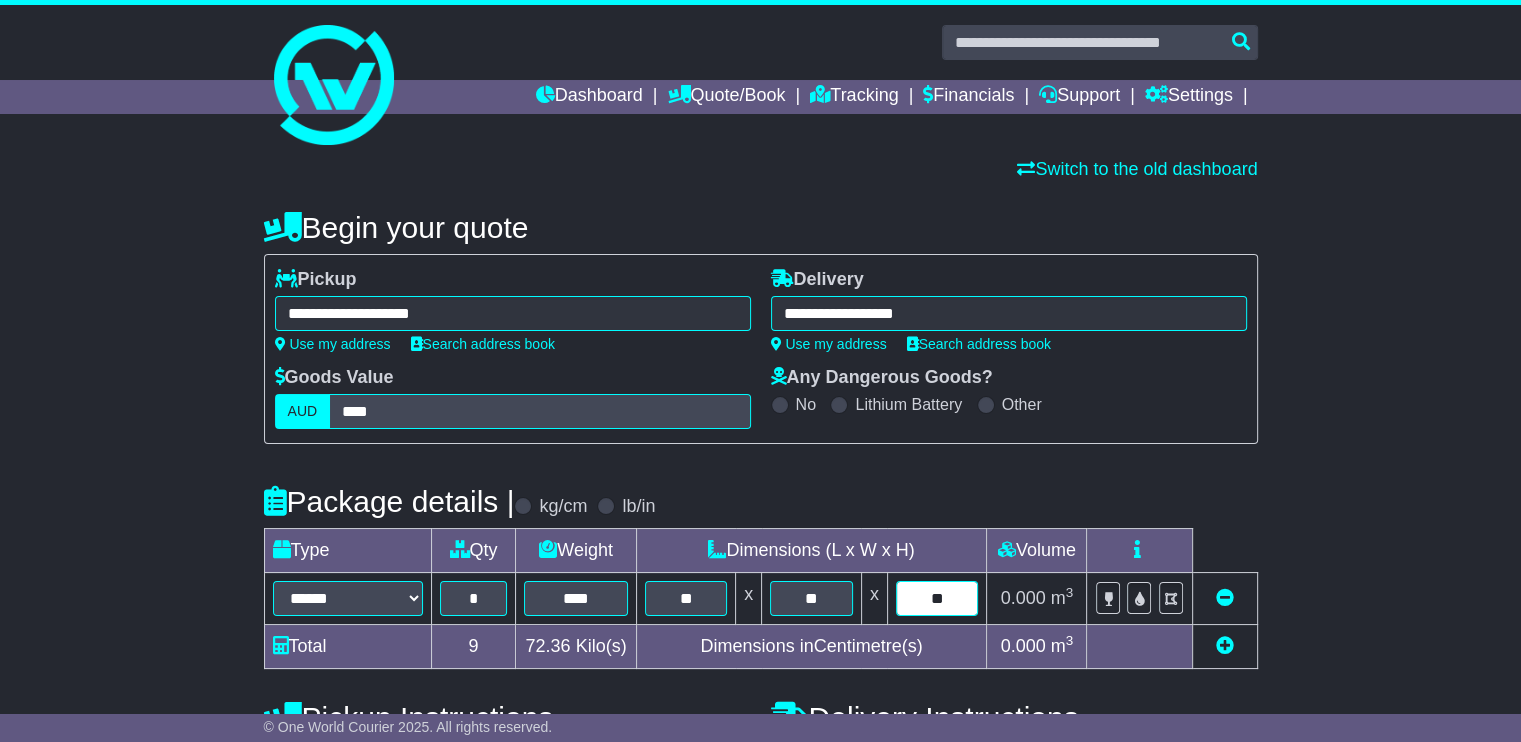 type on "**" 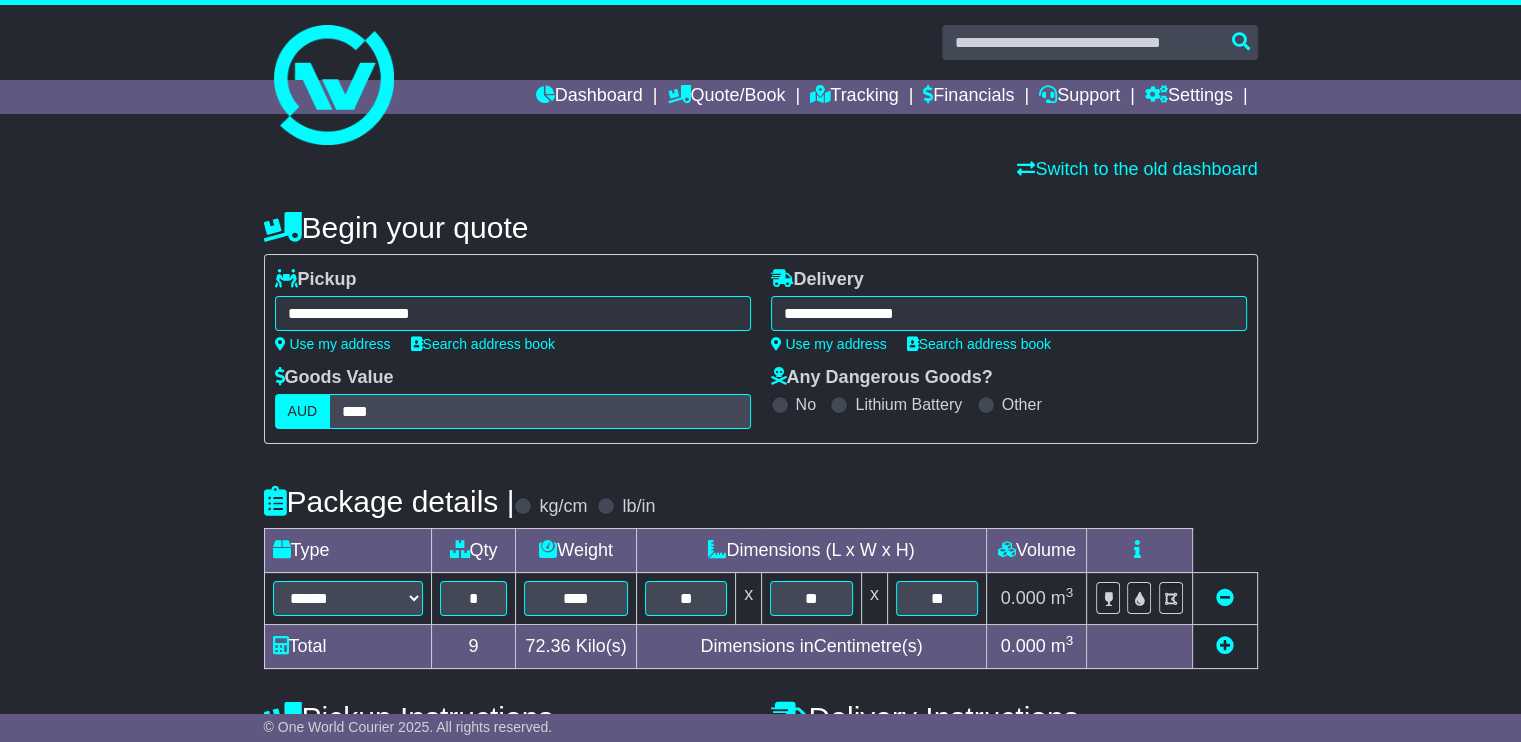 click at bounding box center (1225, 645) 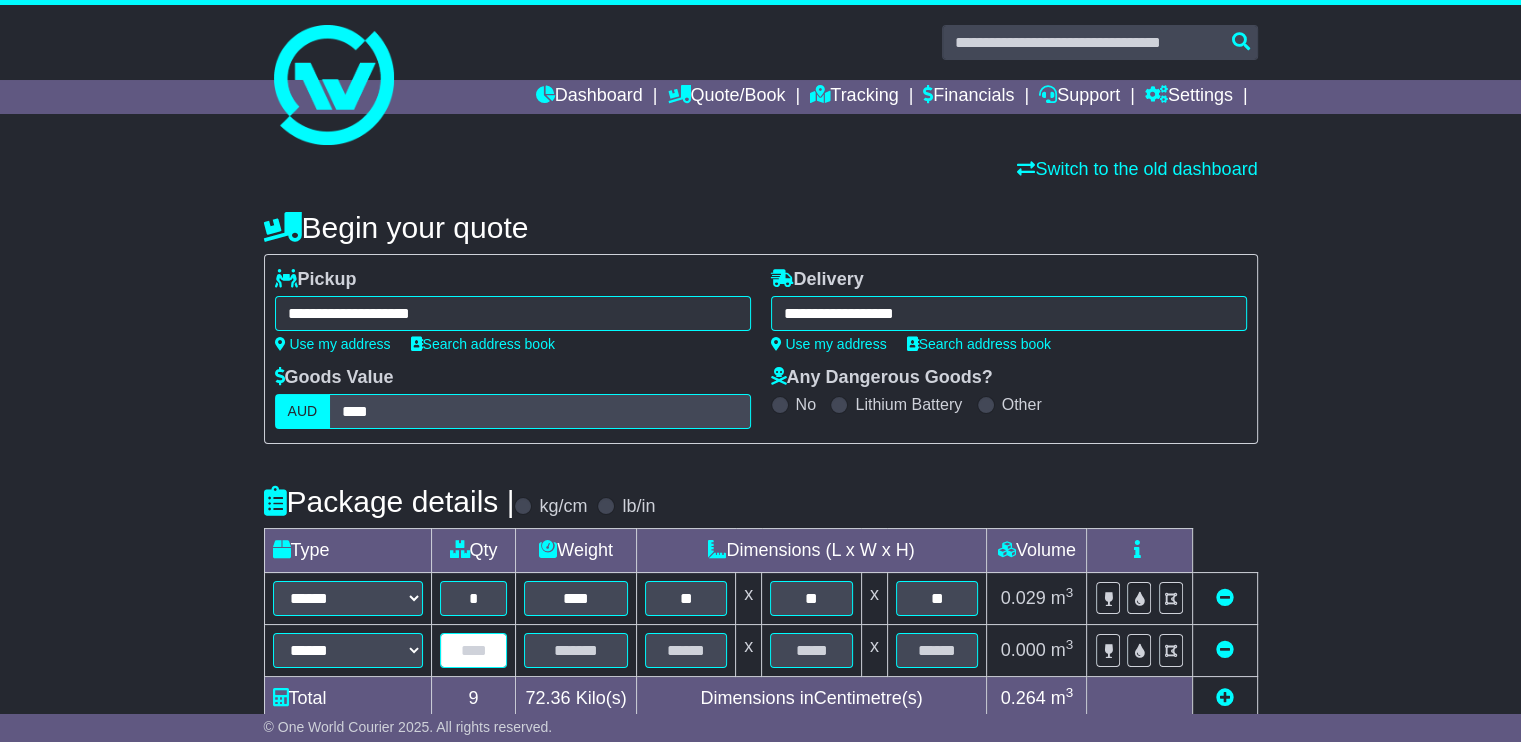 click at bounding box center [474, 650] 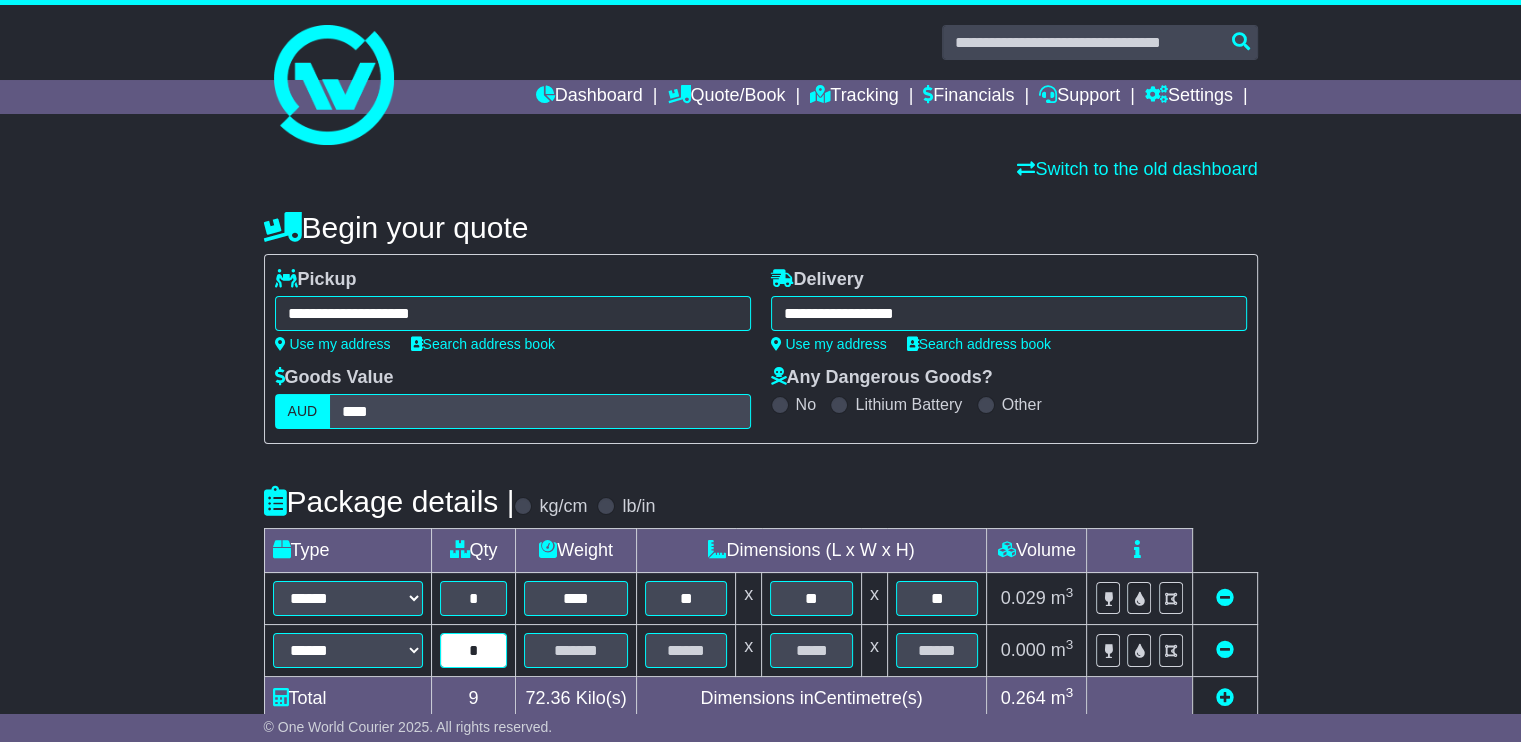 type on "*" 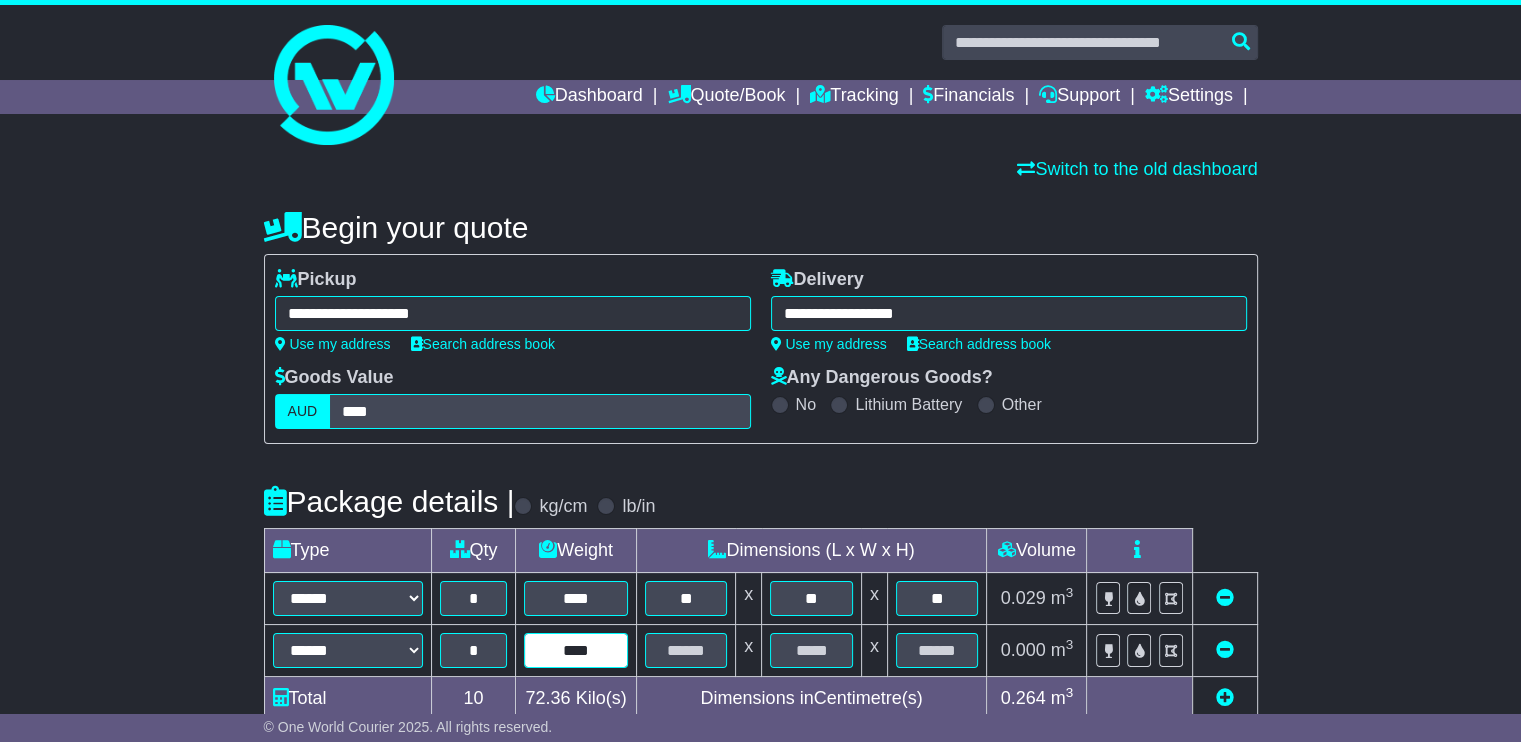type on "****" 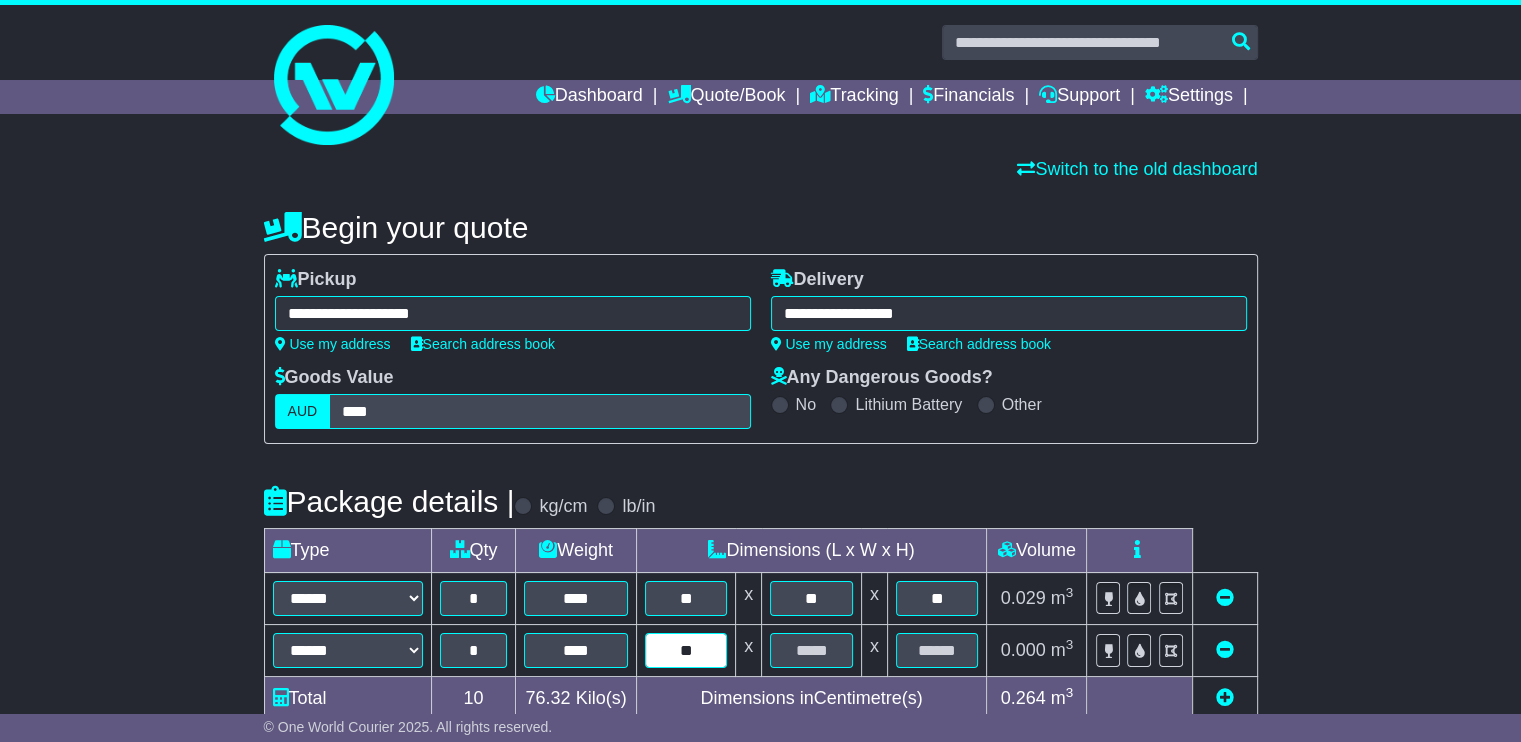 type on "**" 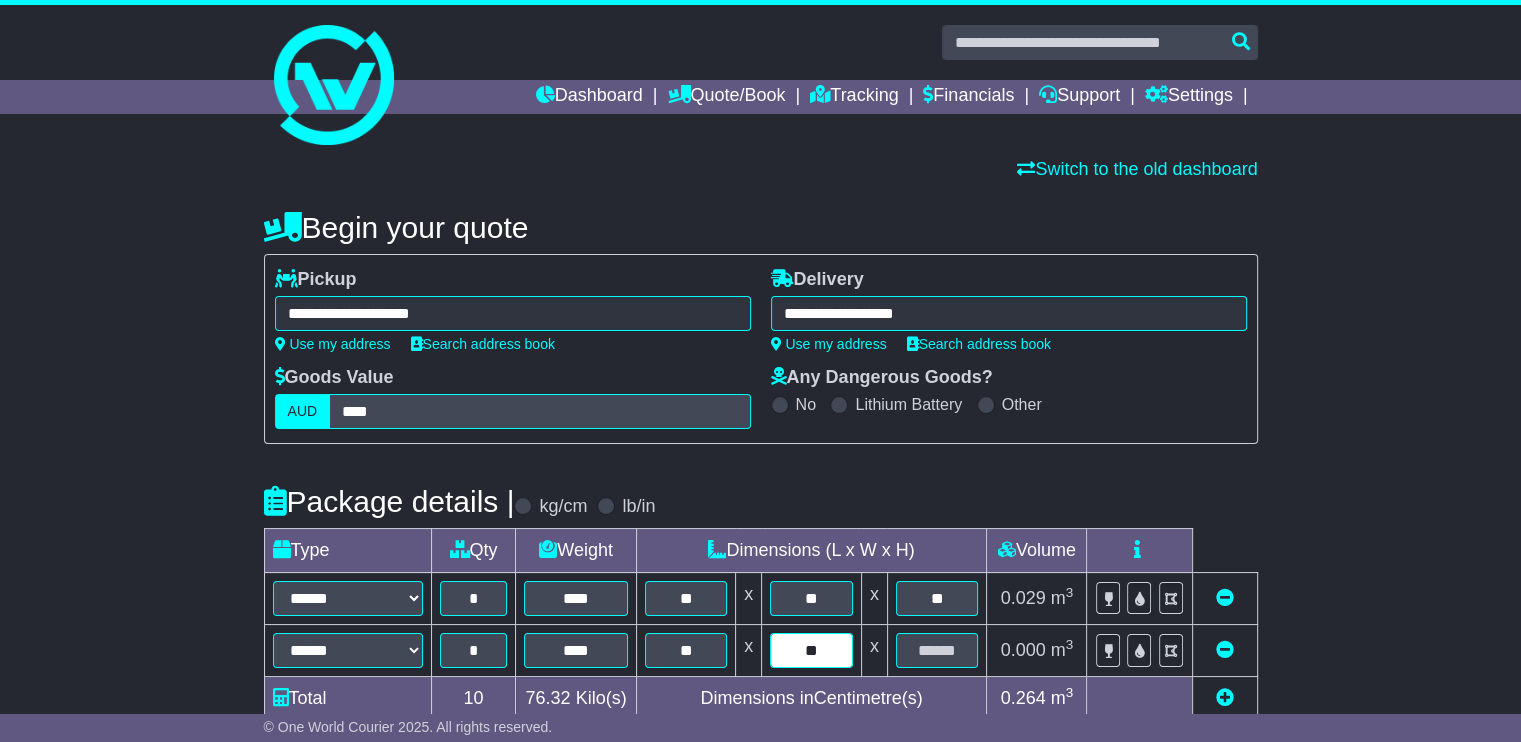 type on "**" 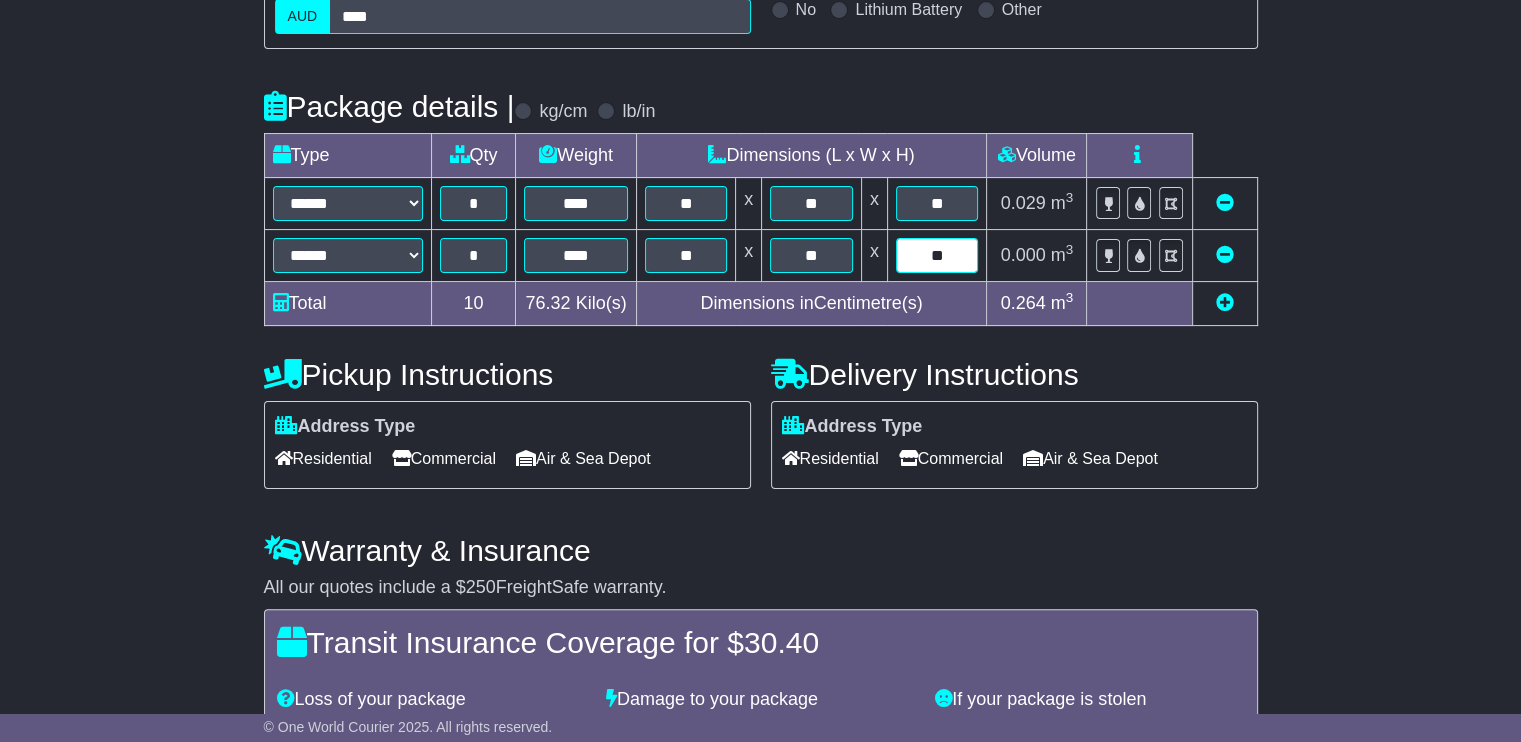 scroll, scrollTop: 400, scrollLeft: 0, axis: vertical 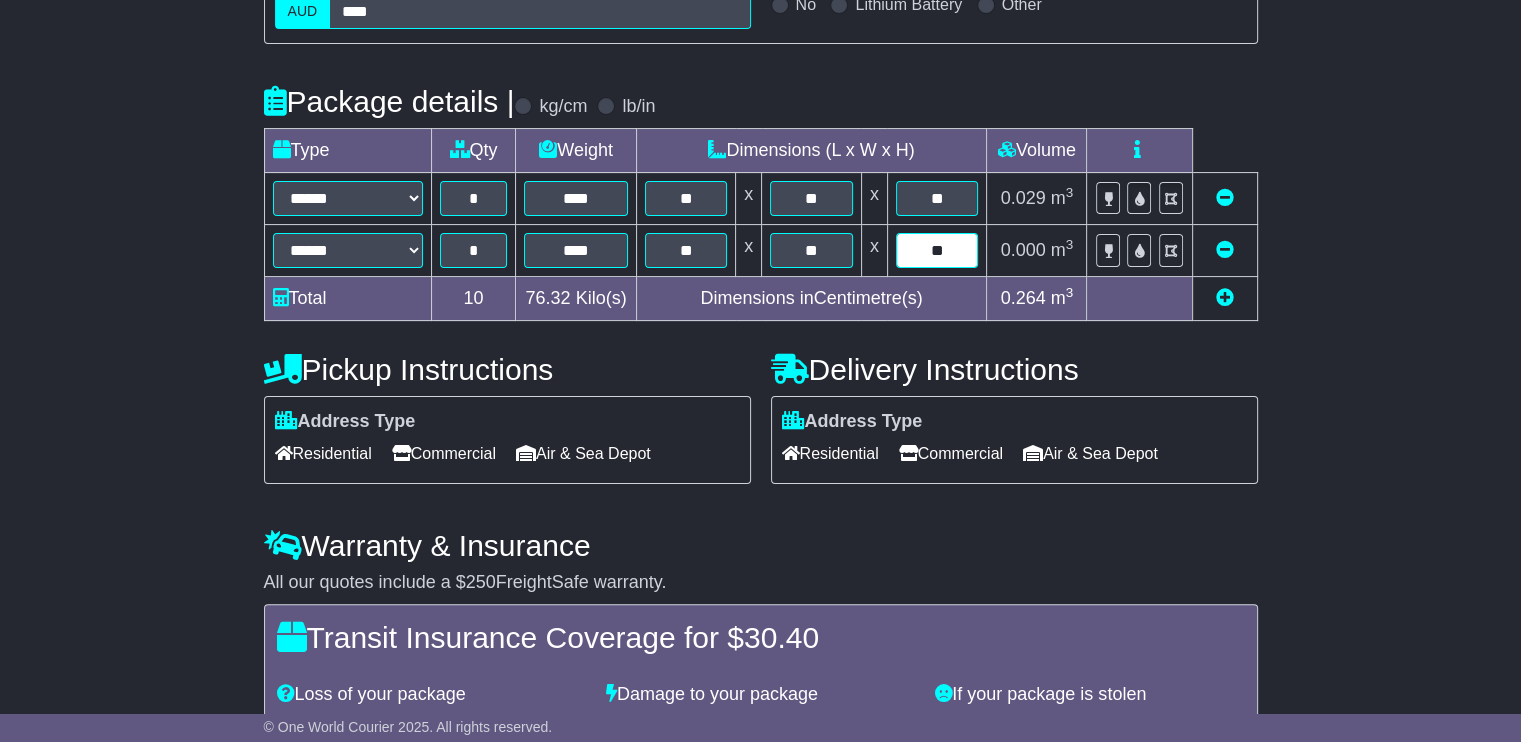 type on "**" 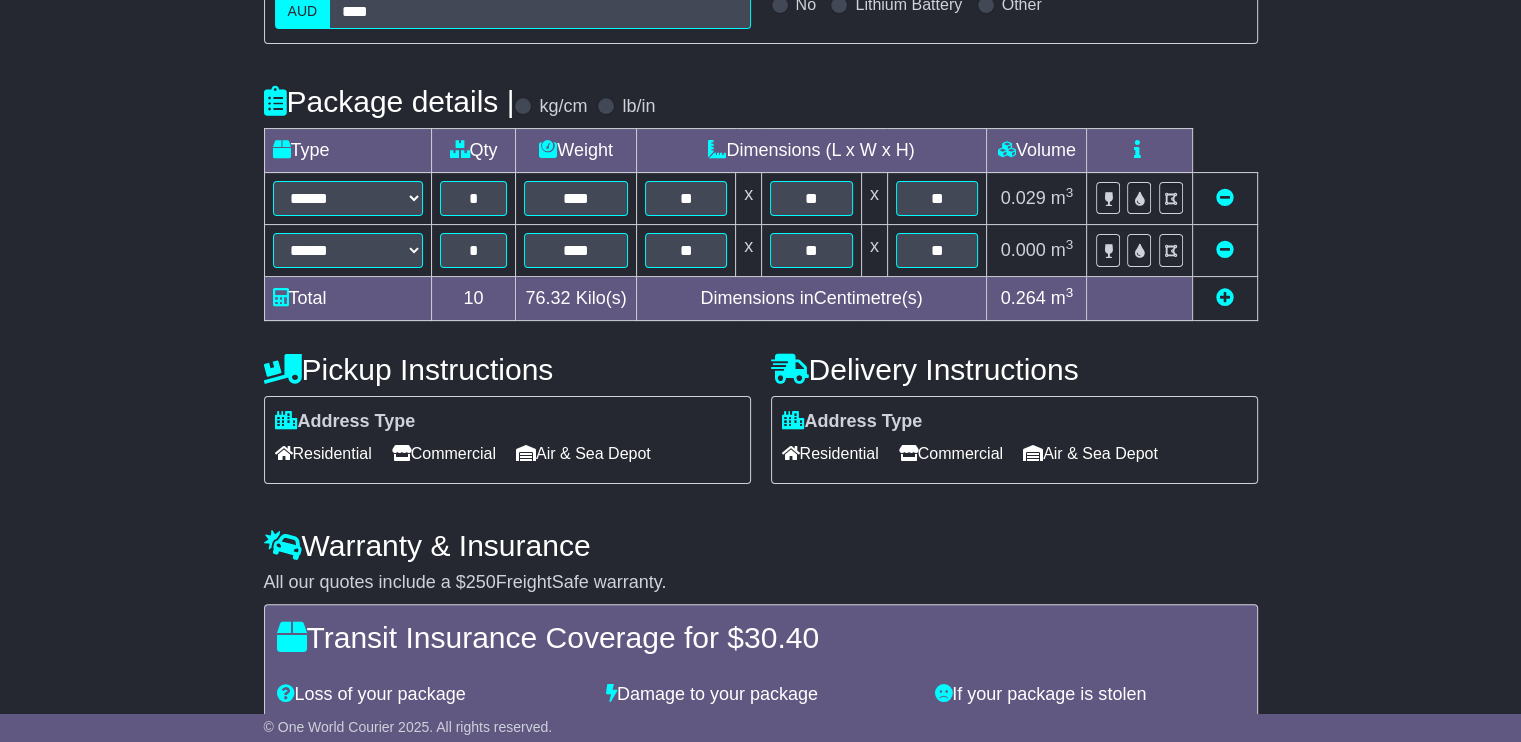click on "Commercial" at bounding box center [444, 453] 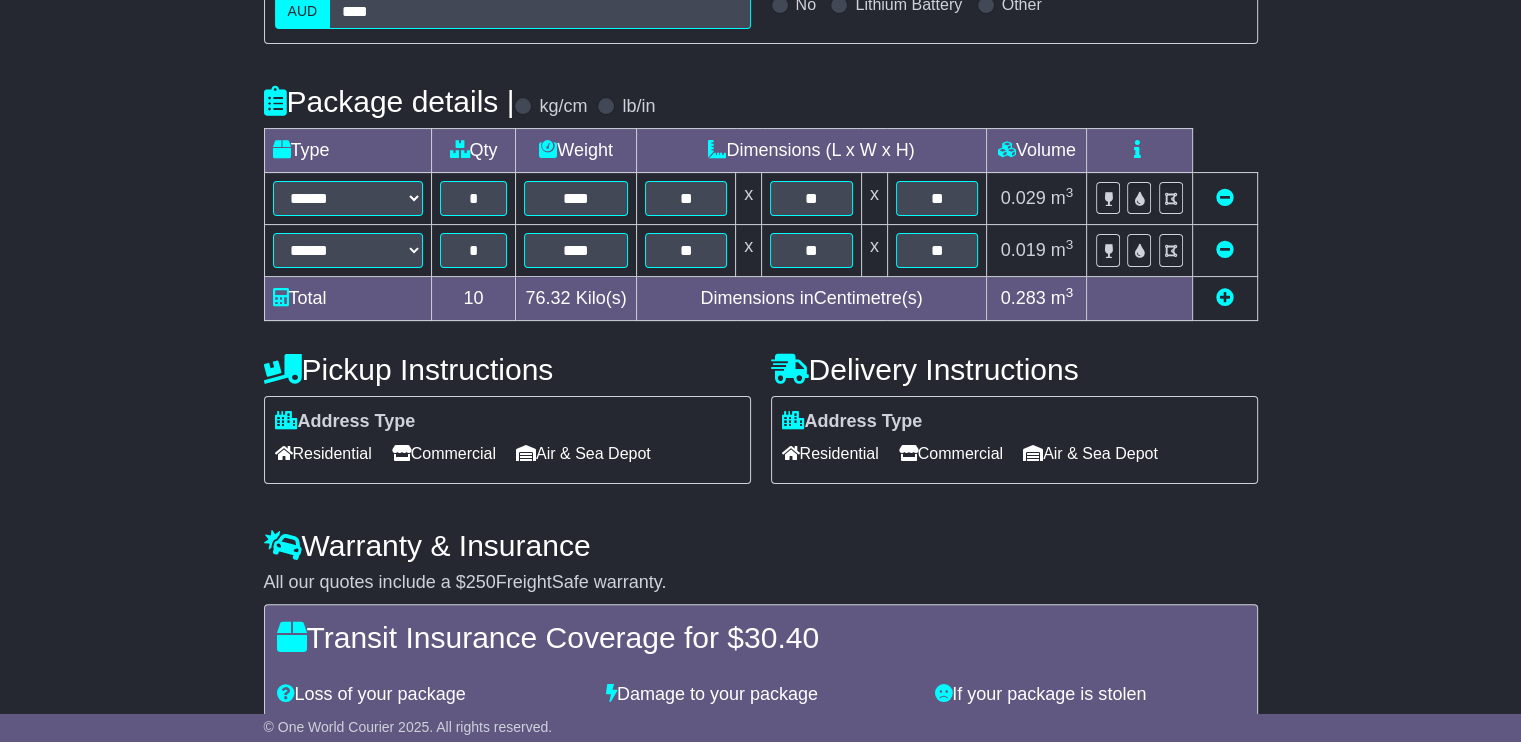 click on "Commercial" at bounding box center [951, 453] 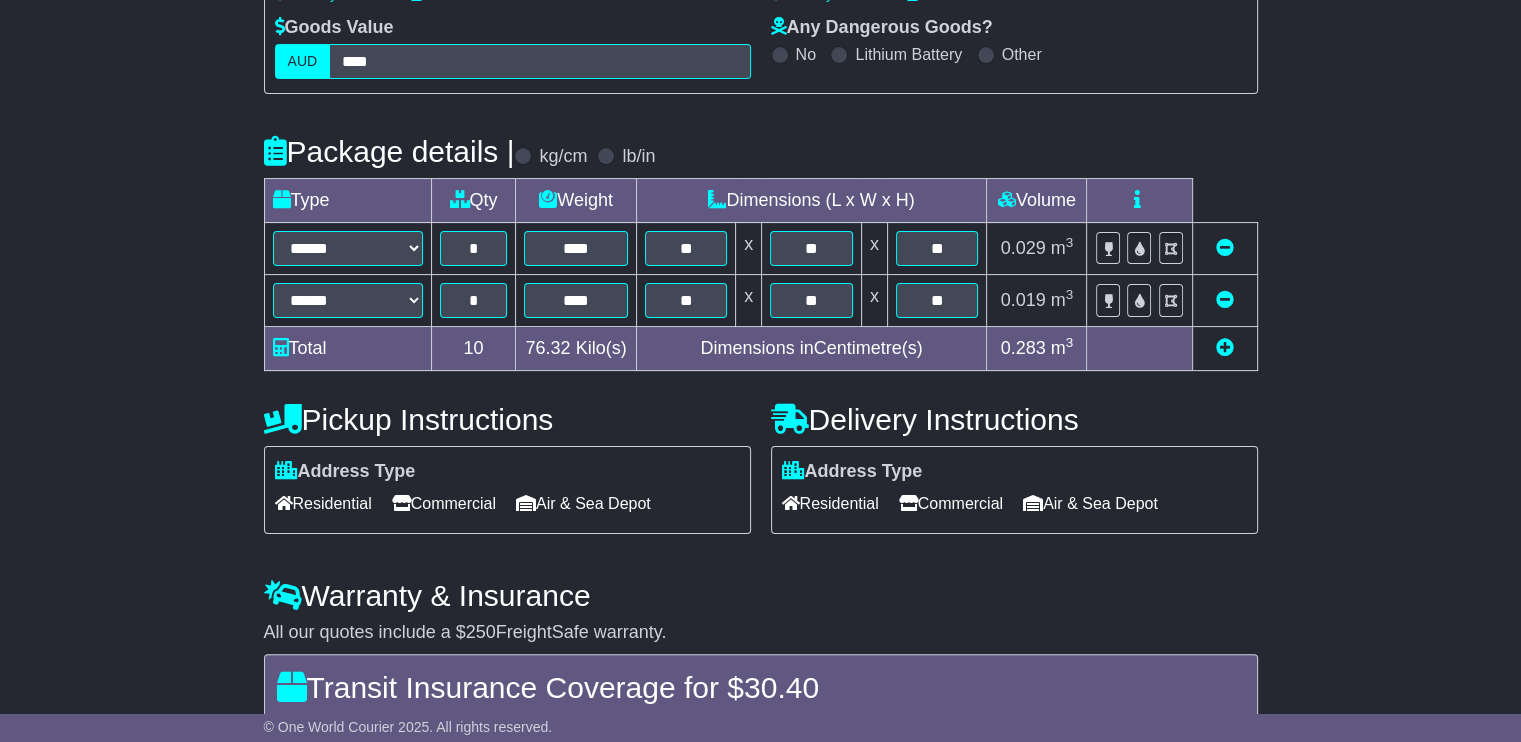 scroll, scrollTop: 584, scrollLeft: 0, axis: vertical 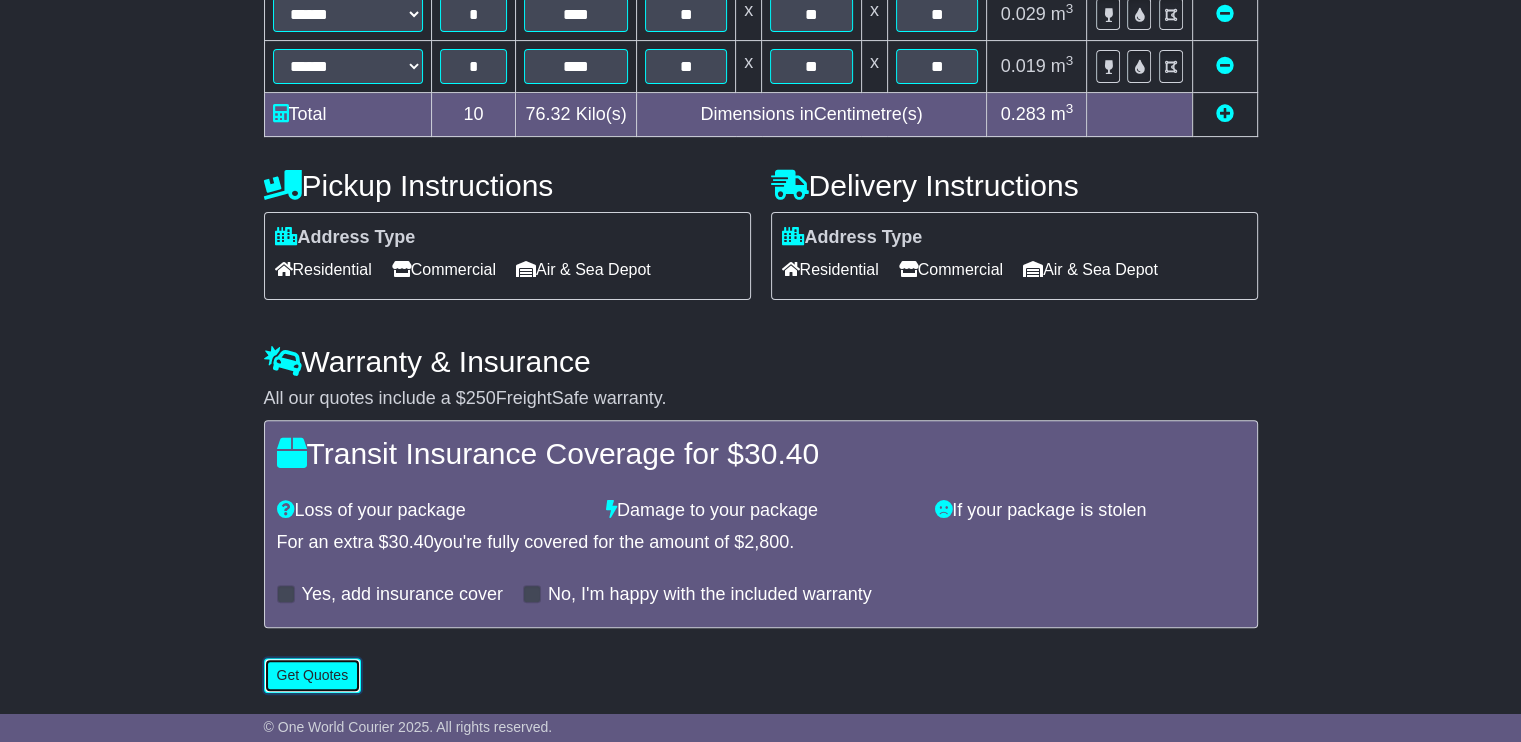 click on "Get Quotes" at bounding box center (313, 675) 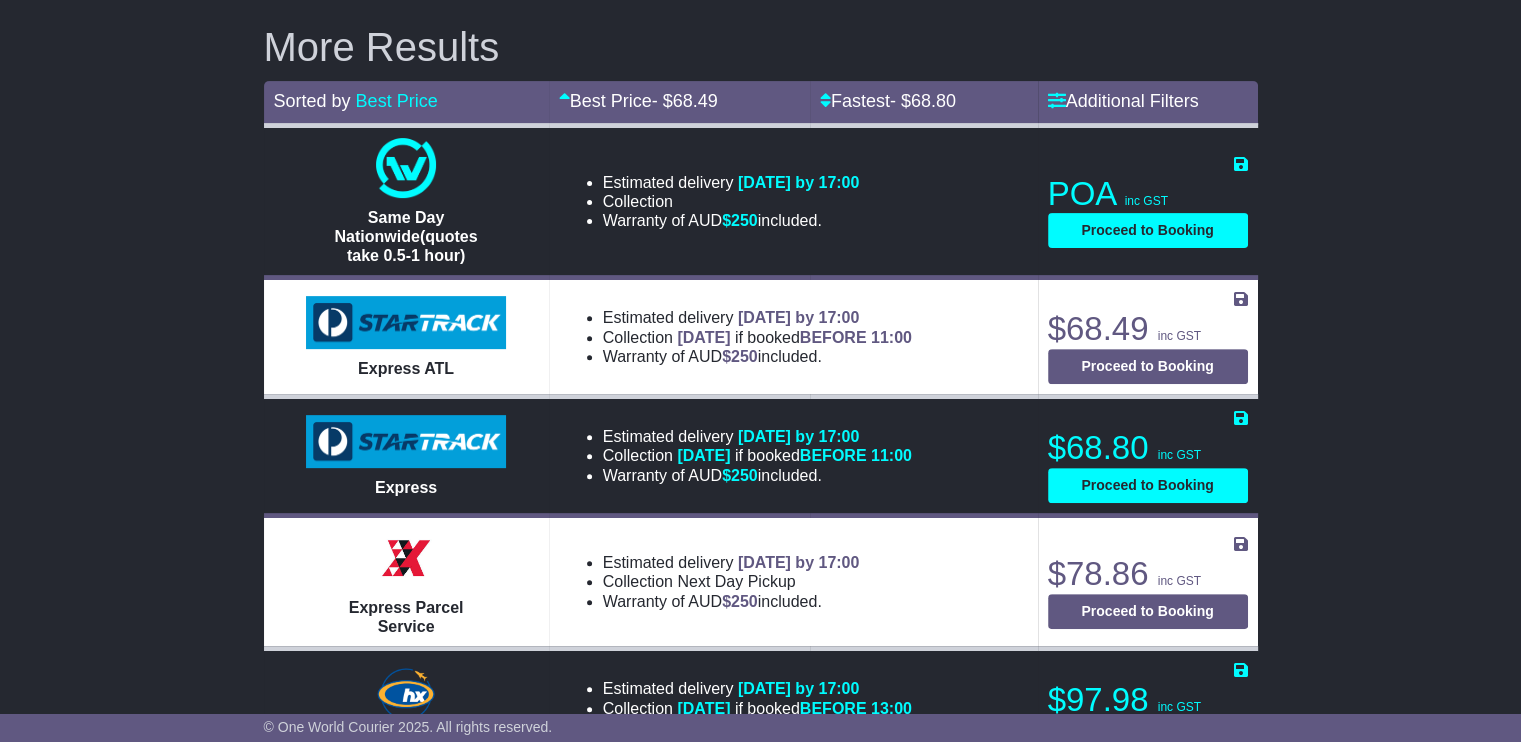 scroll, scrollTop: 676, scrollLeft: 0, axis: vertical 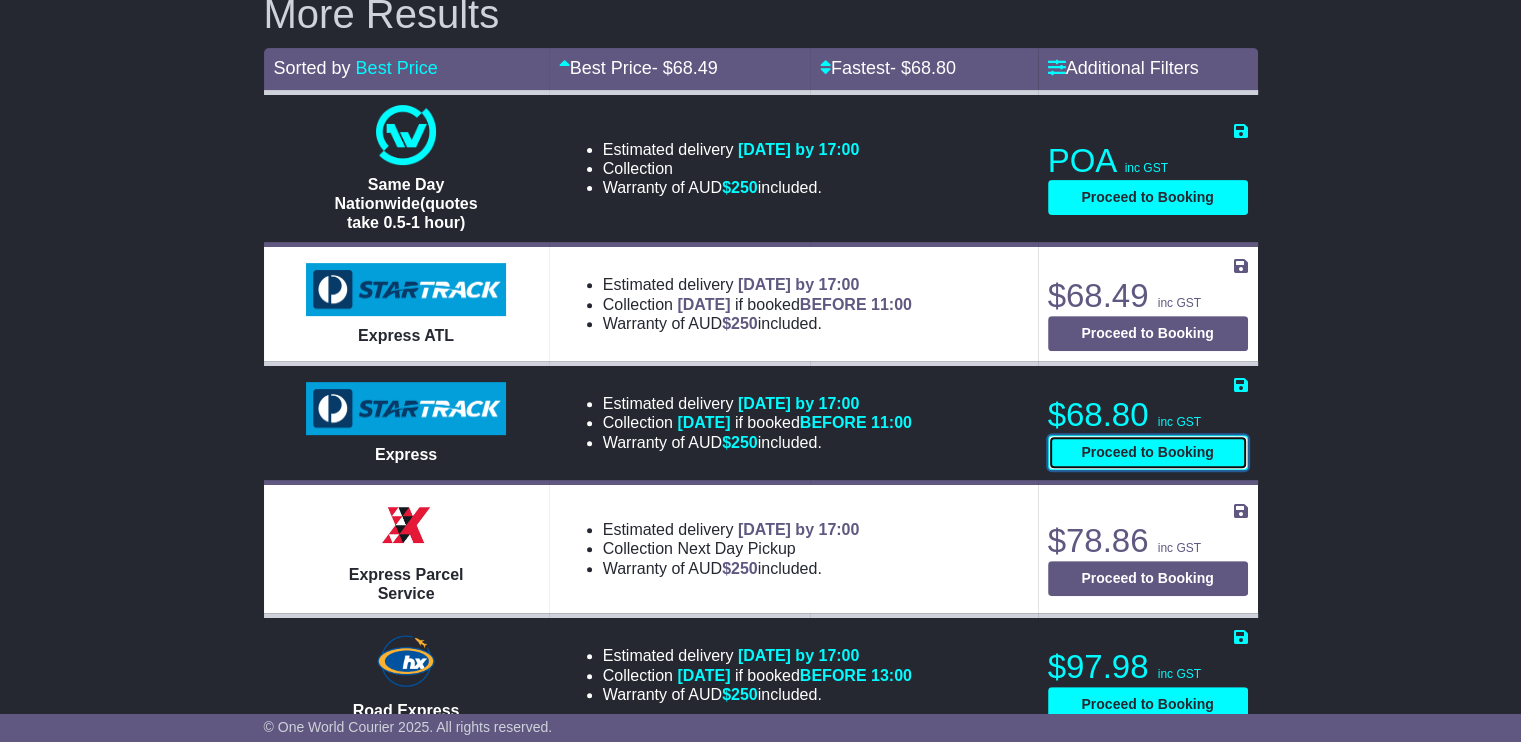 click on "Proceed to Booking" at bounding box center [1148, 452] 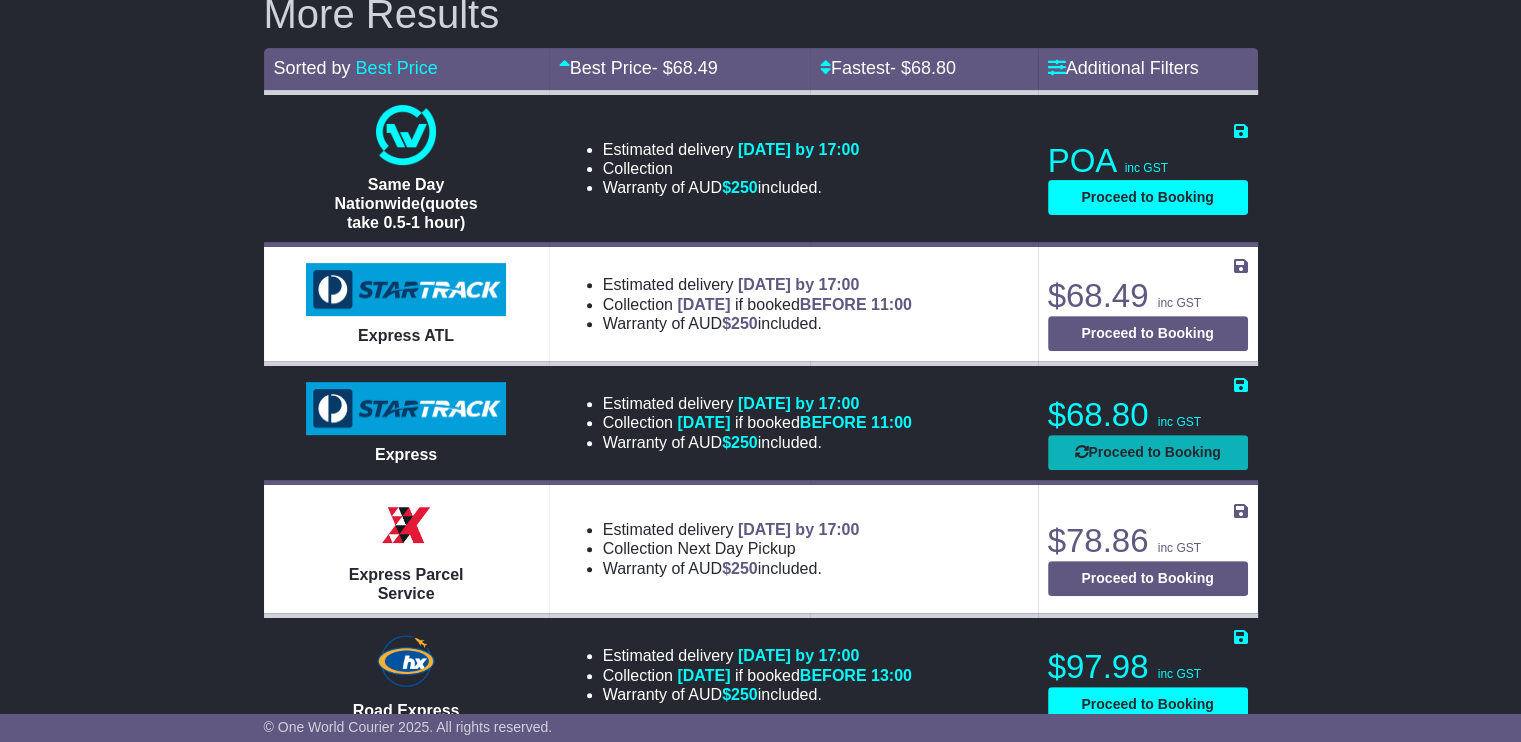 select on "****" 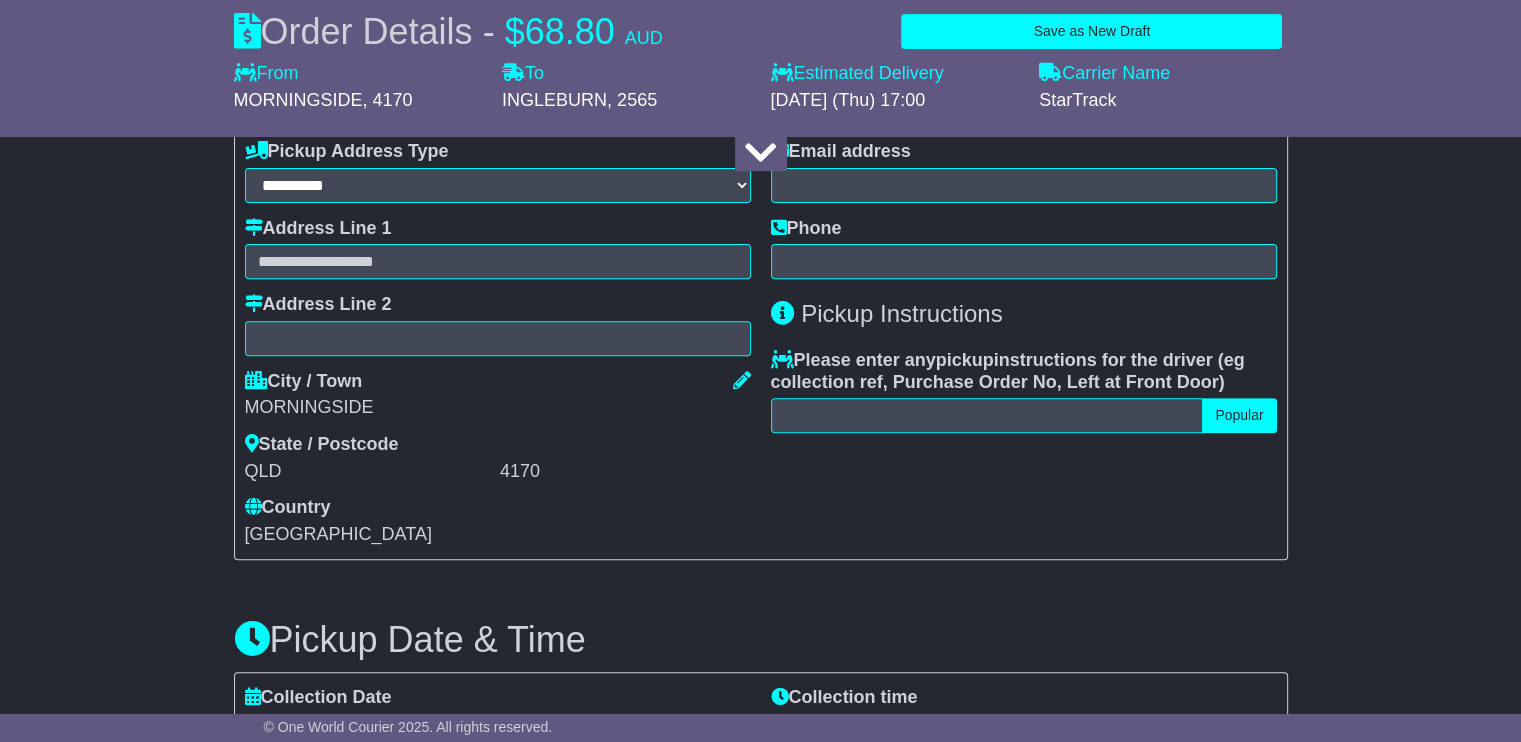 select 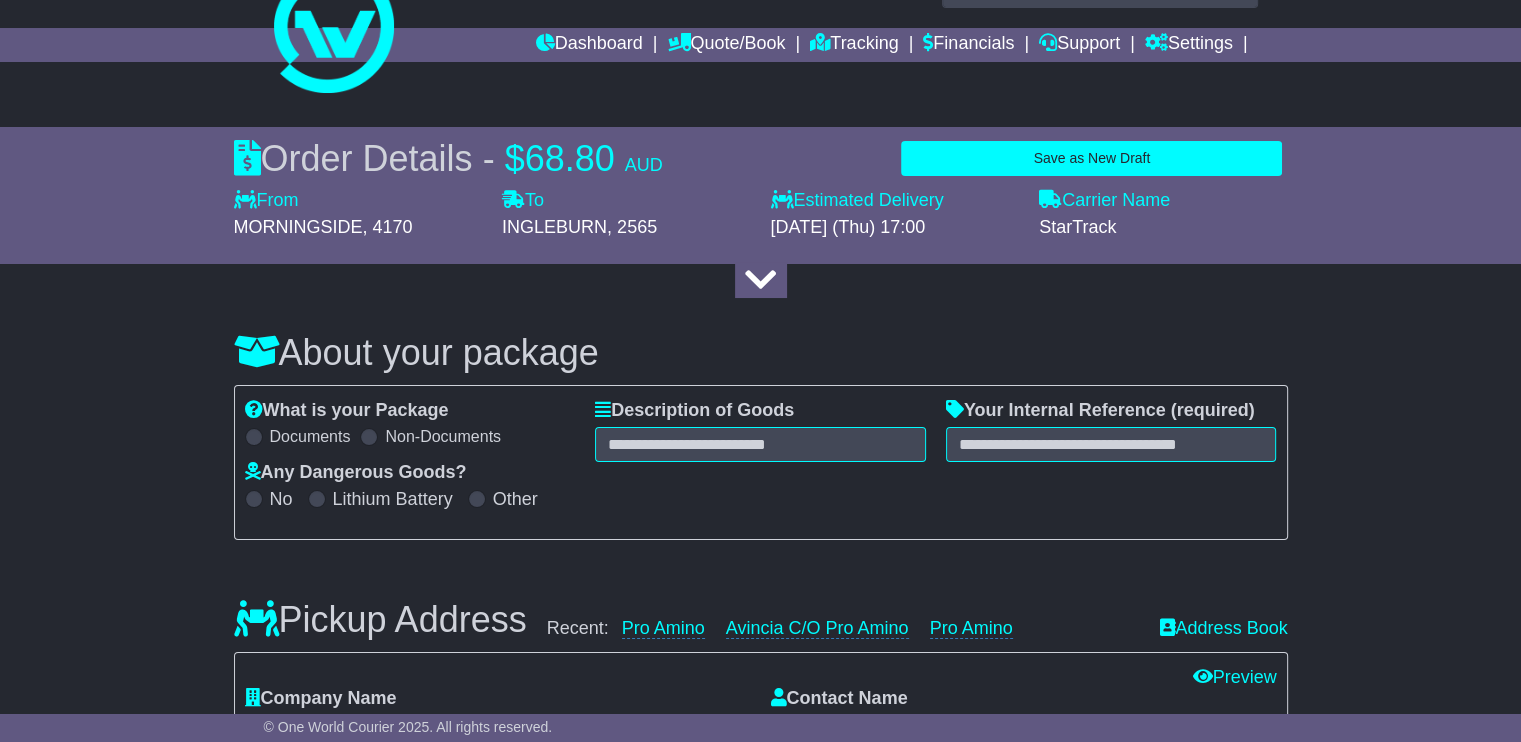 scroll, scrollTop: 0, scrollLeft: 0, axis: both 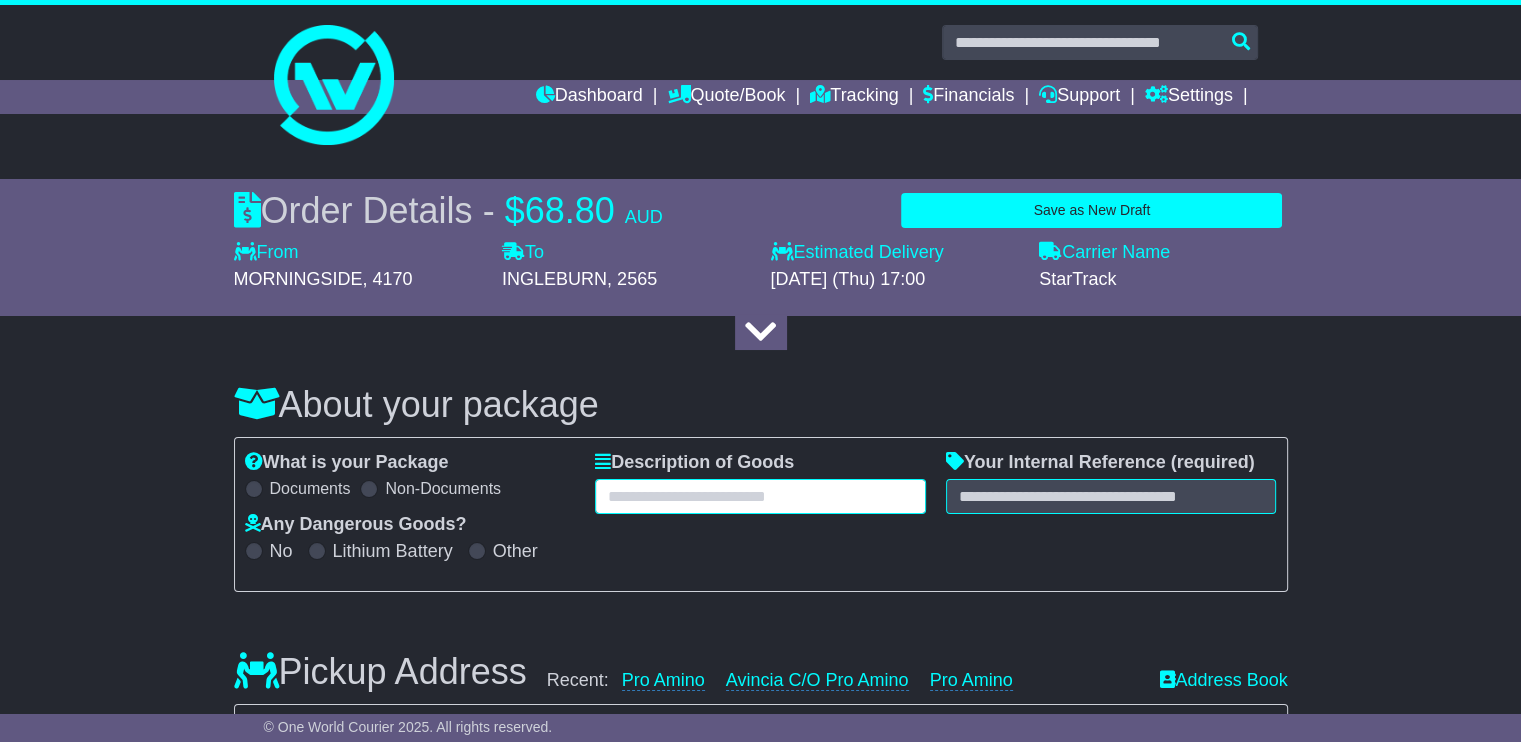 click at bounding box center [760, 496] 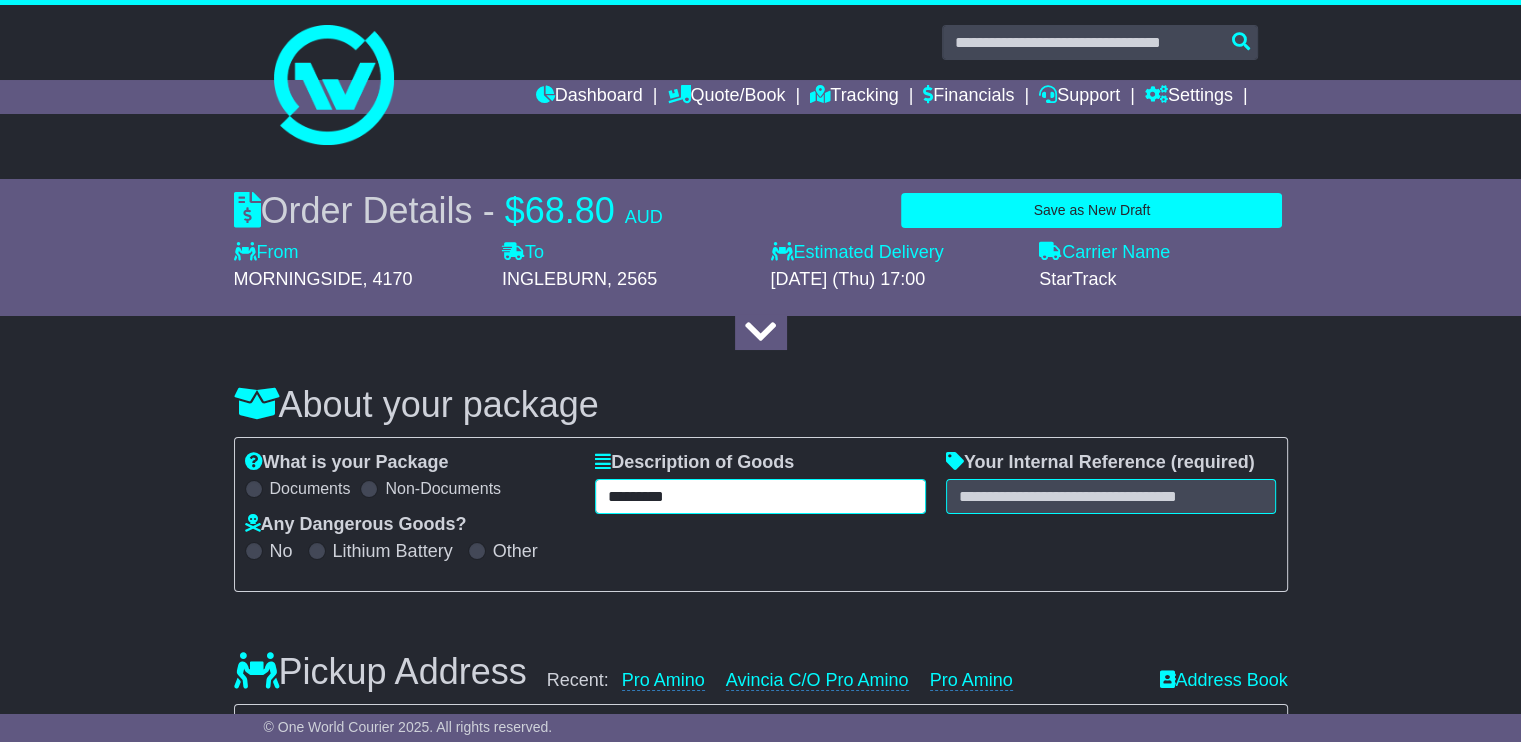 type on "*********" 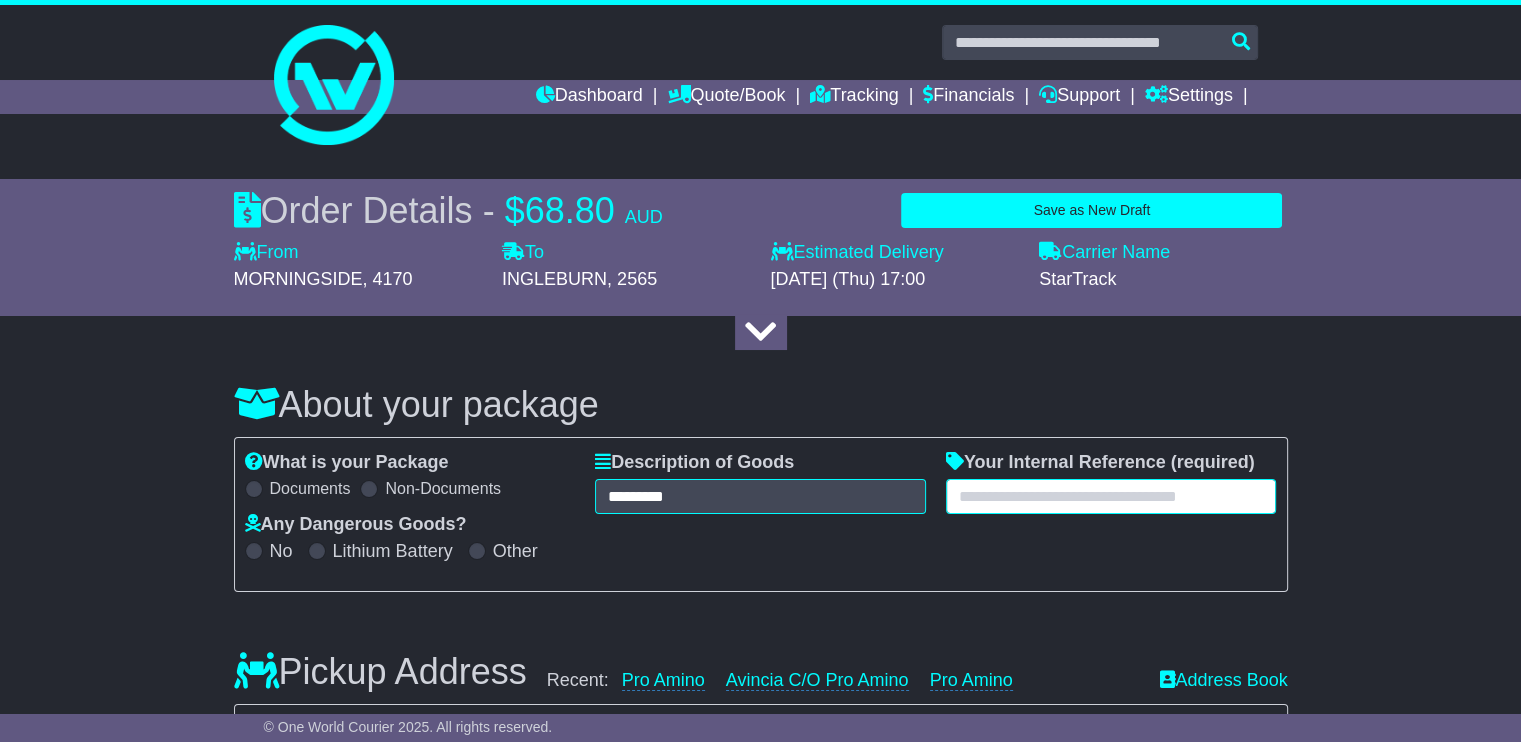 click at bounding box center (1111, 496) 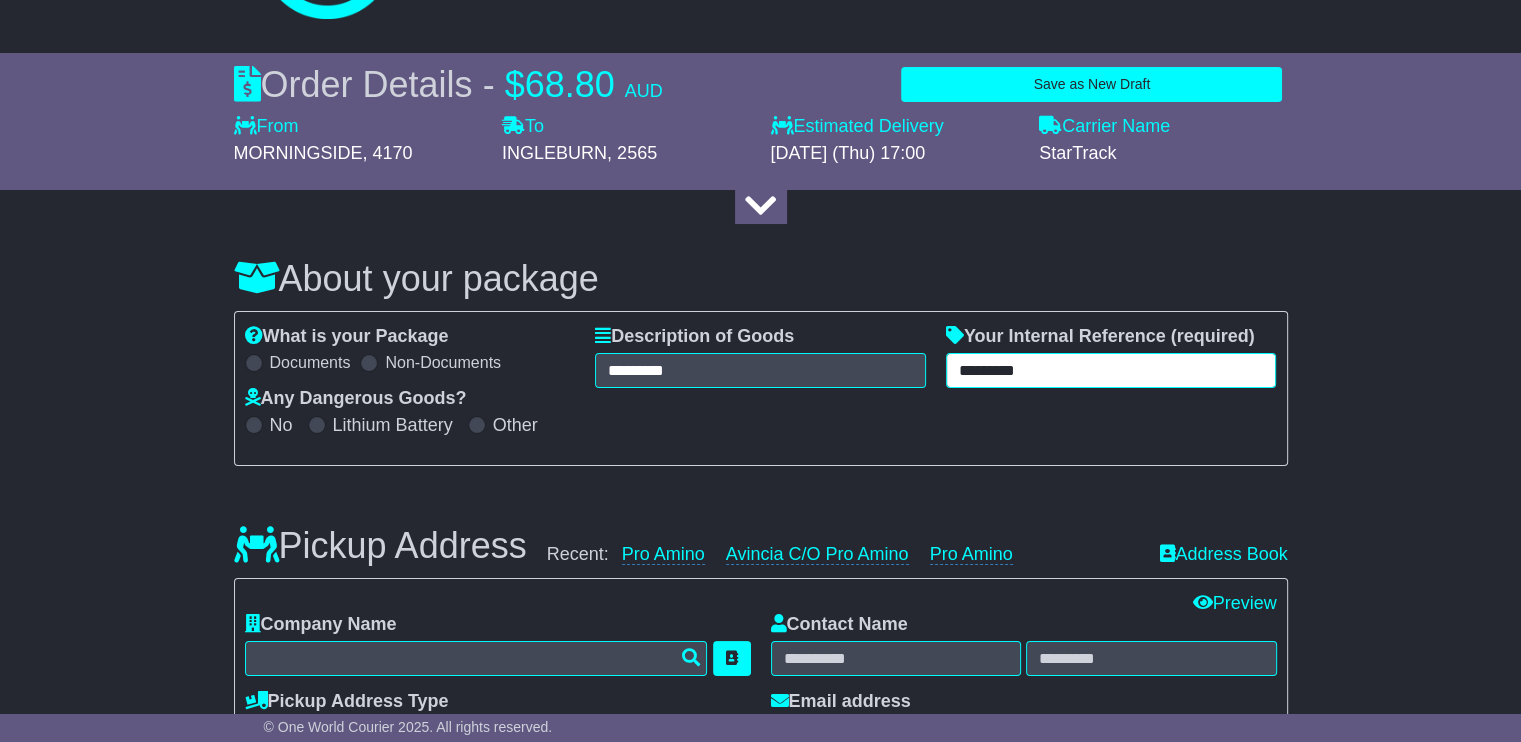 scroll, scrollTop: 200, scrollLeft: 0, axis: vertical 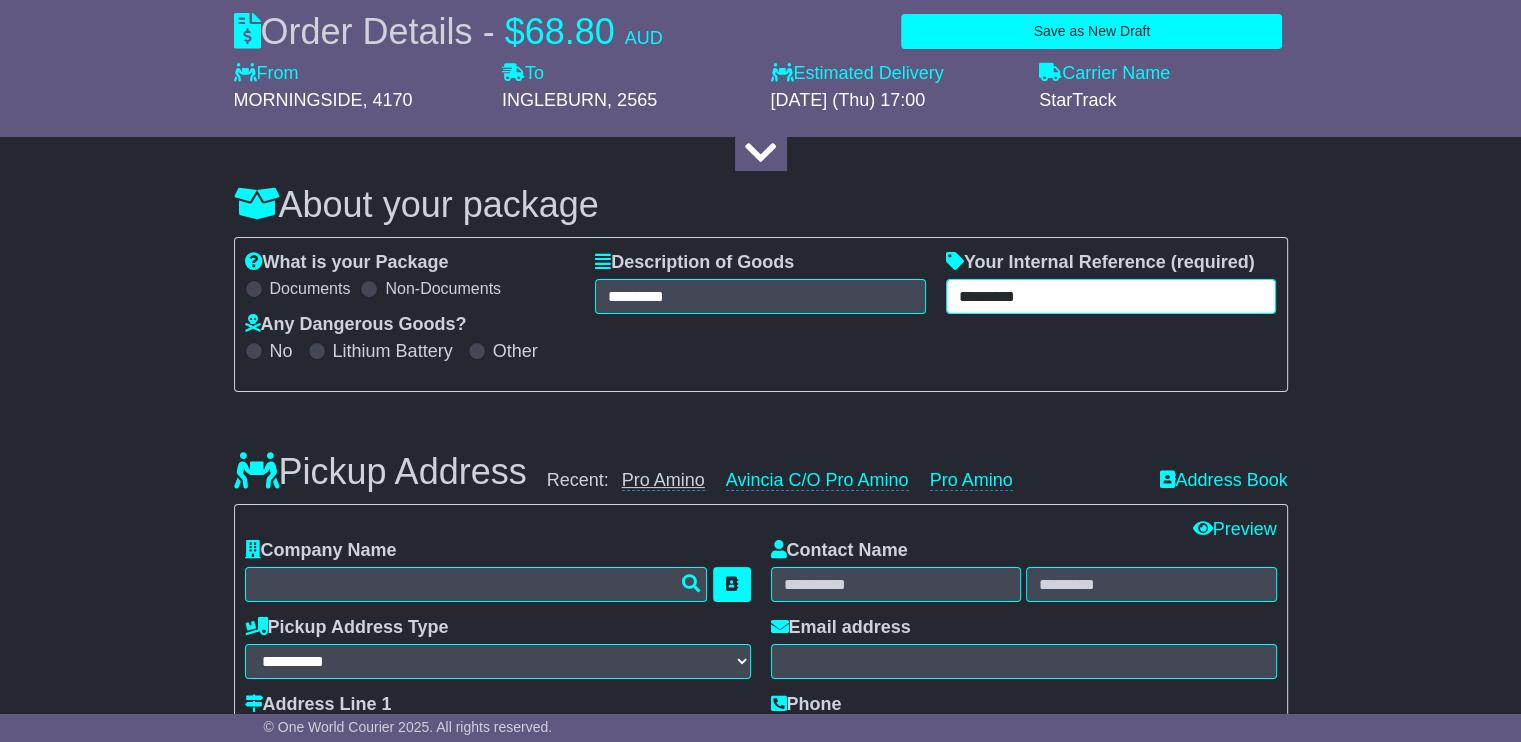 type on "*********" 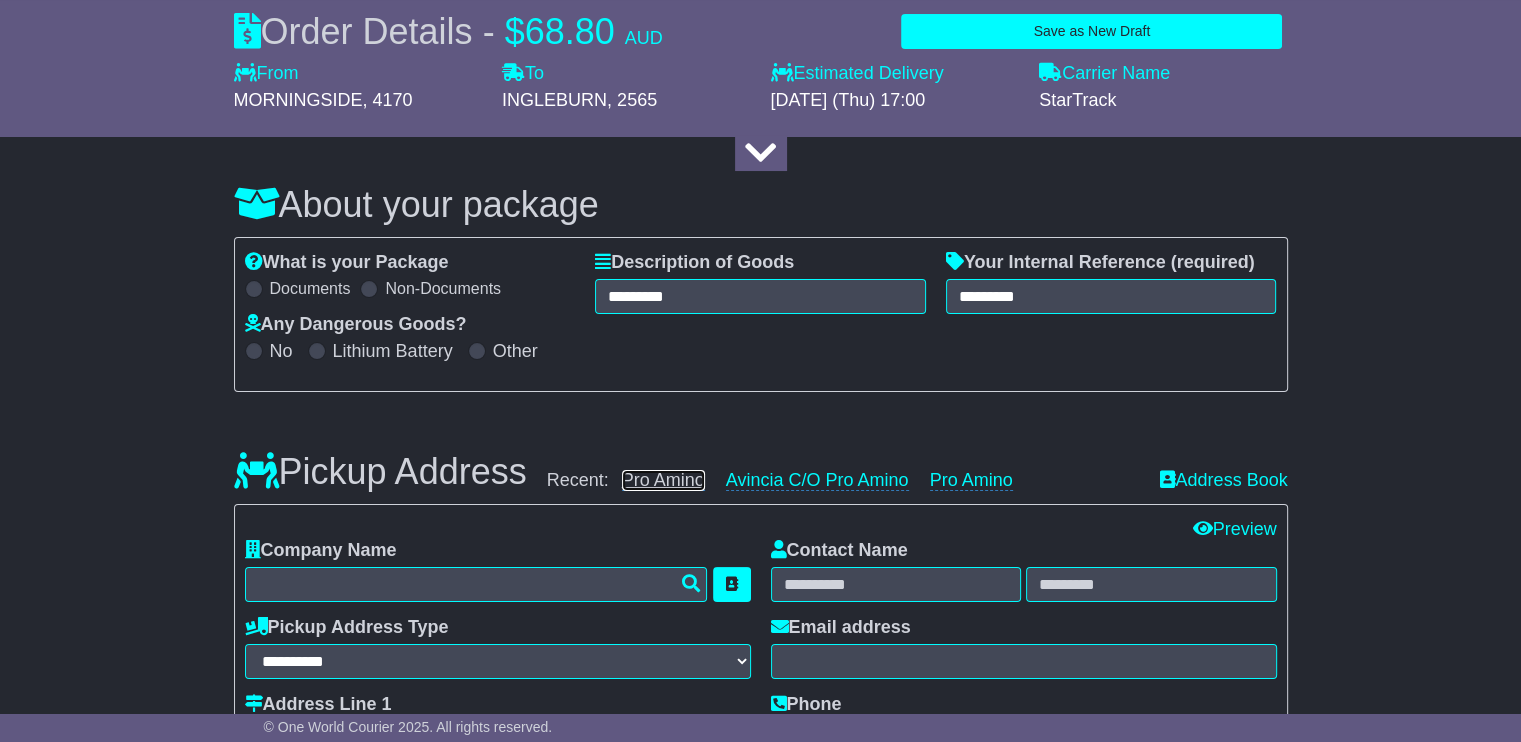 click on "Pro Amino" at bounding box center (663, 480) 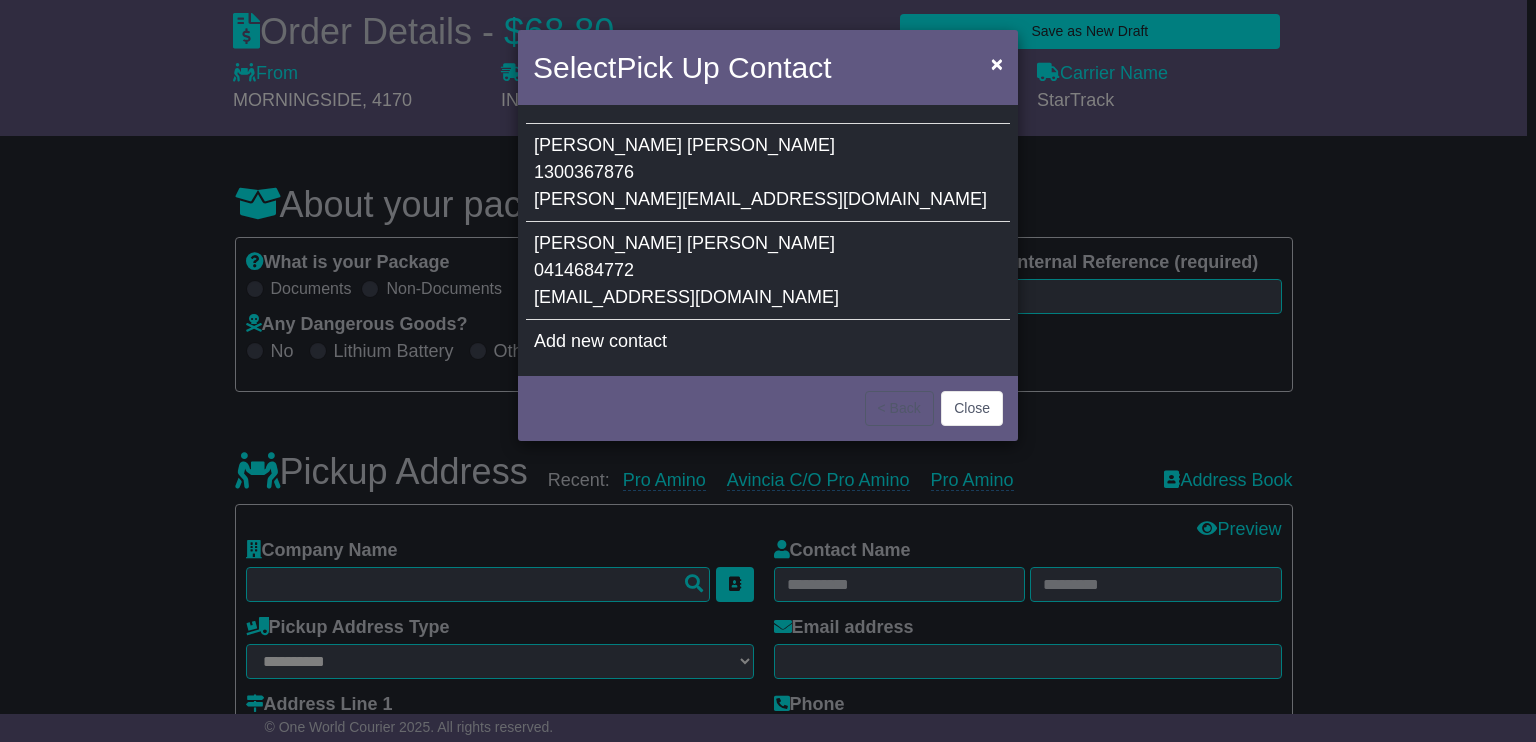 click on "0414684772" at bounding box center (584, 270) 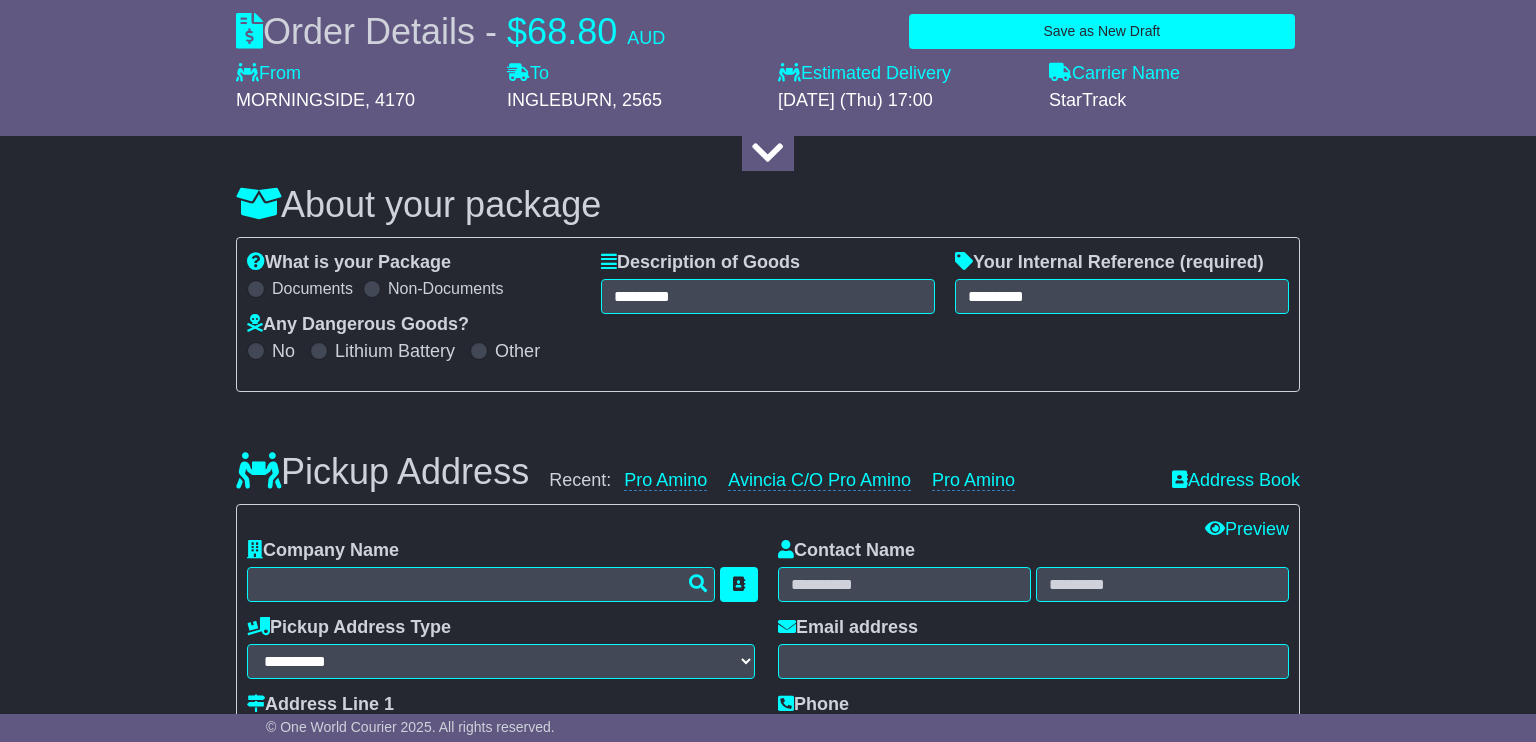 type on "*********" 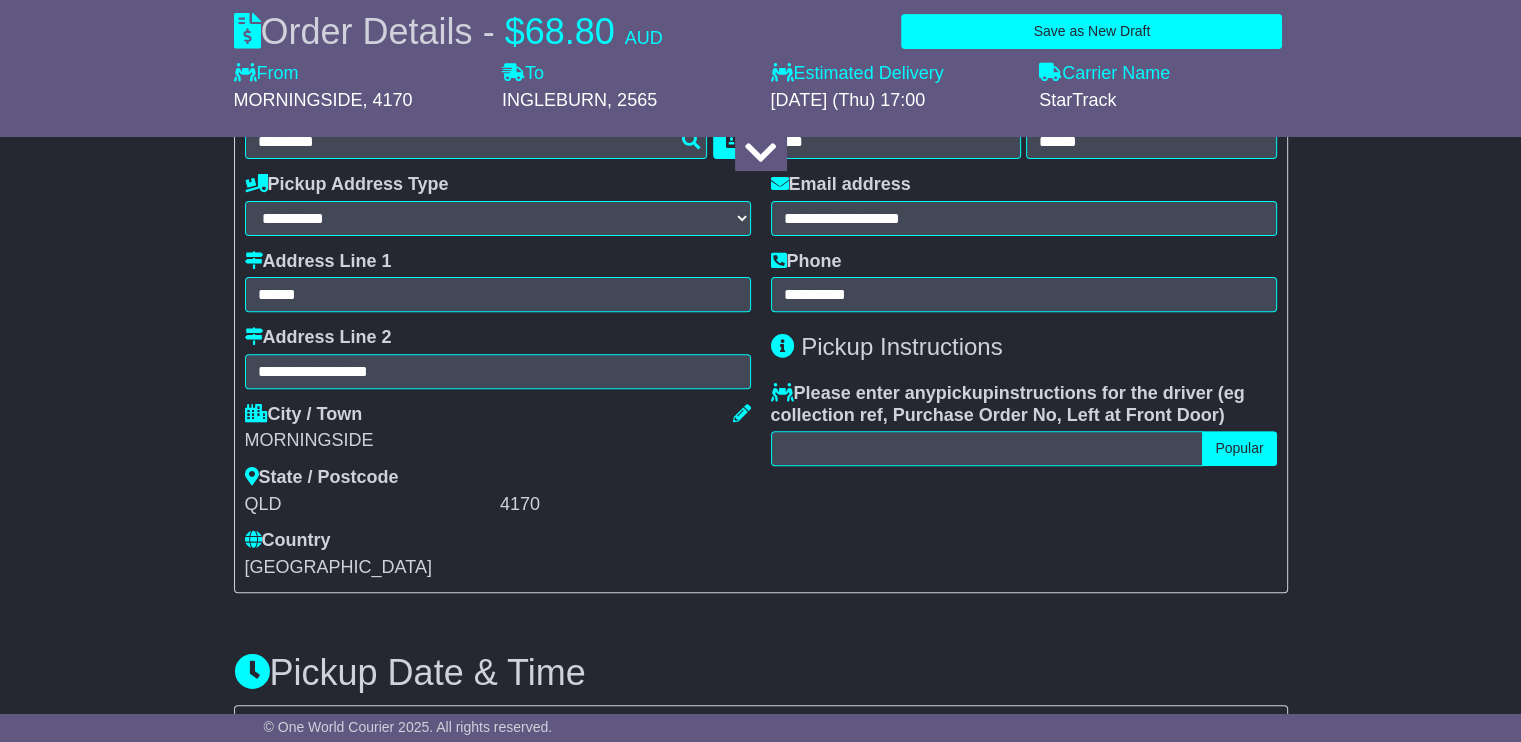 scroll, scrollTop: 700, scrollLeft: 0, axis: vertical 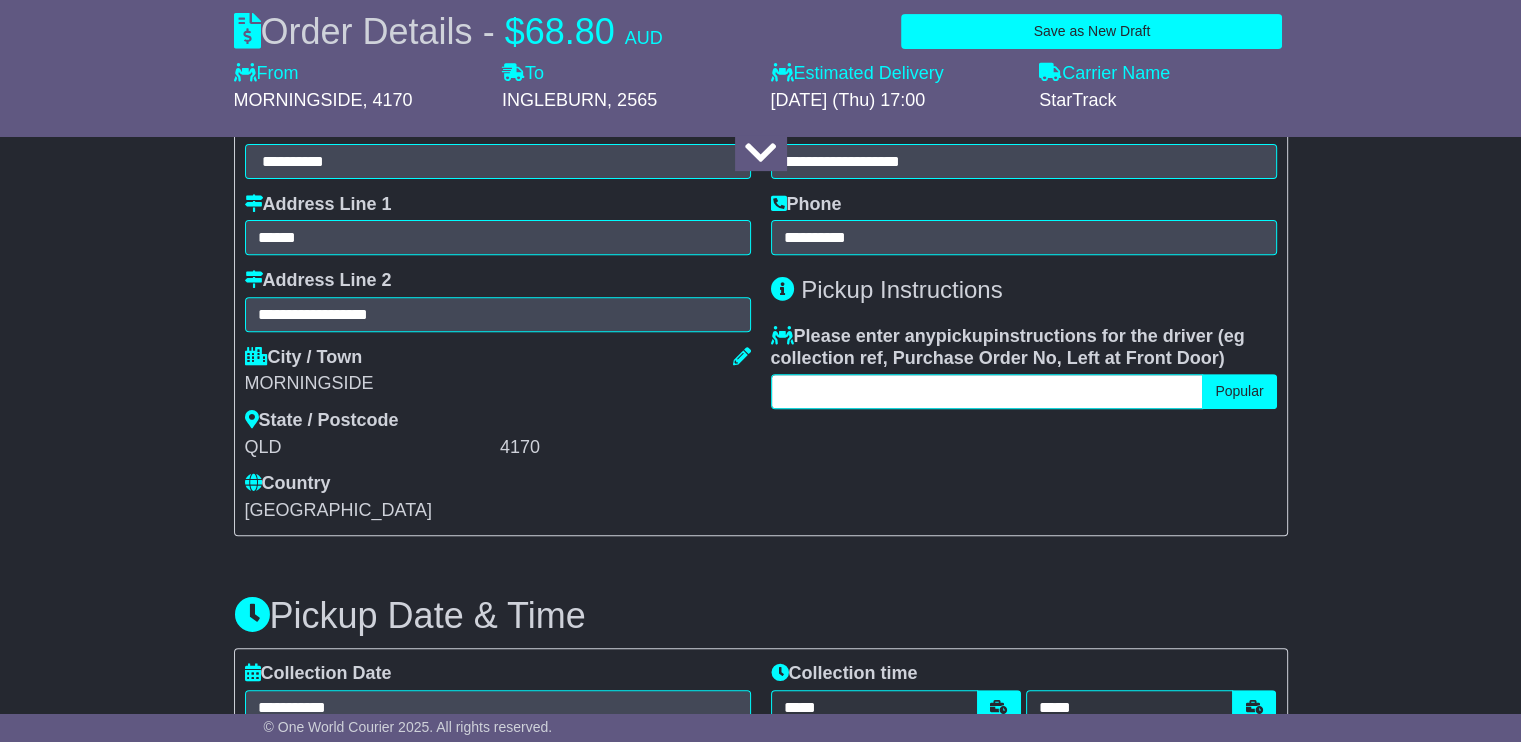 click at bounding box center (987, 391) 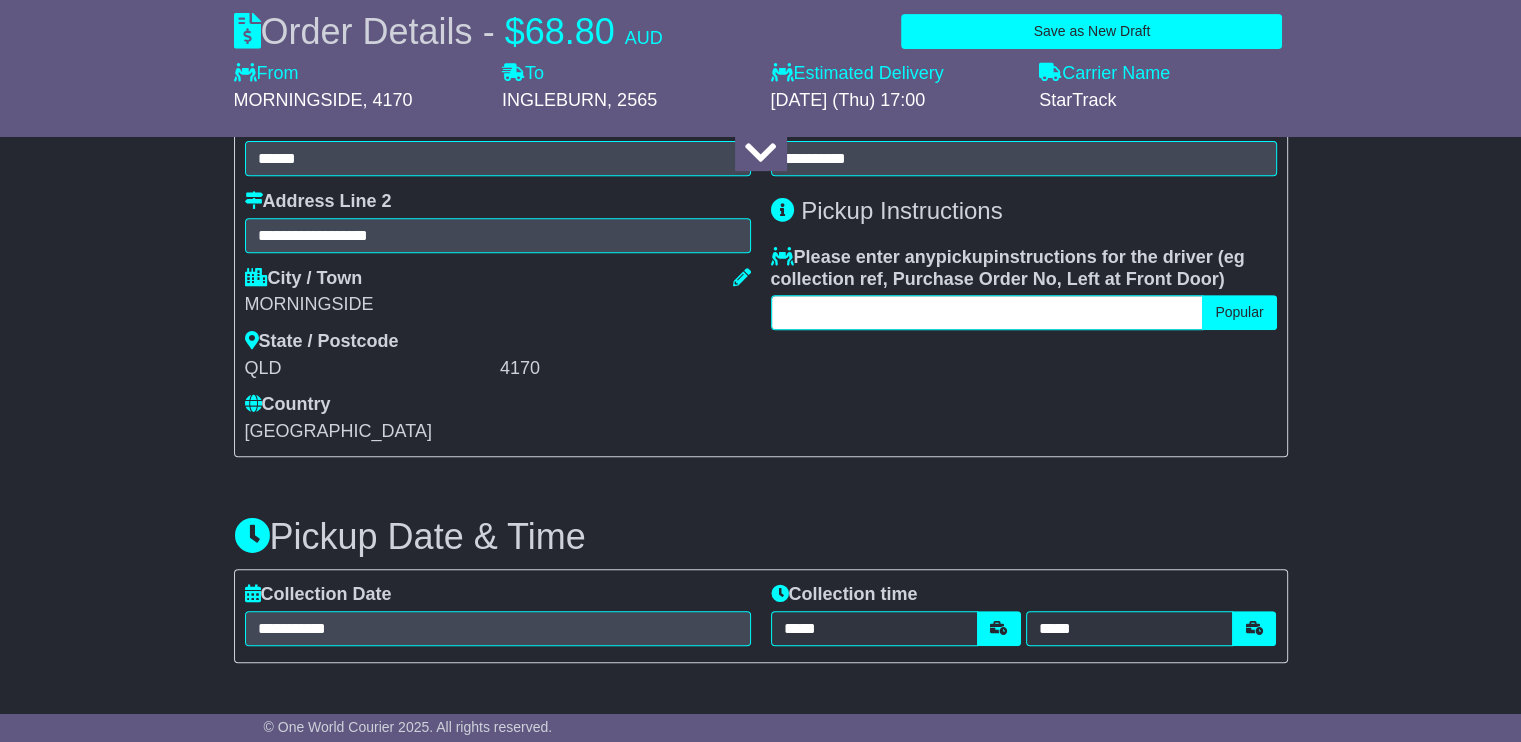 scroll, scrollTop: 1000, scrollLeft: 0, axis: vertical 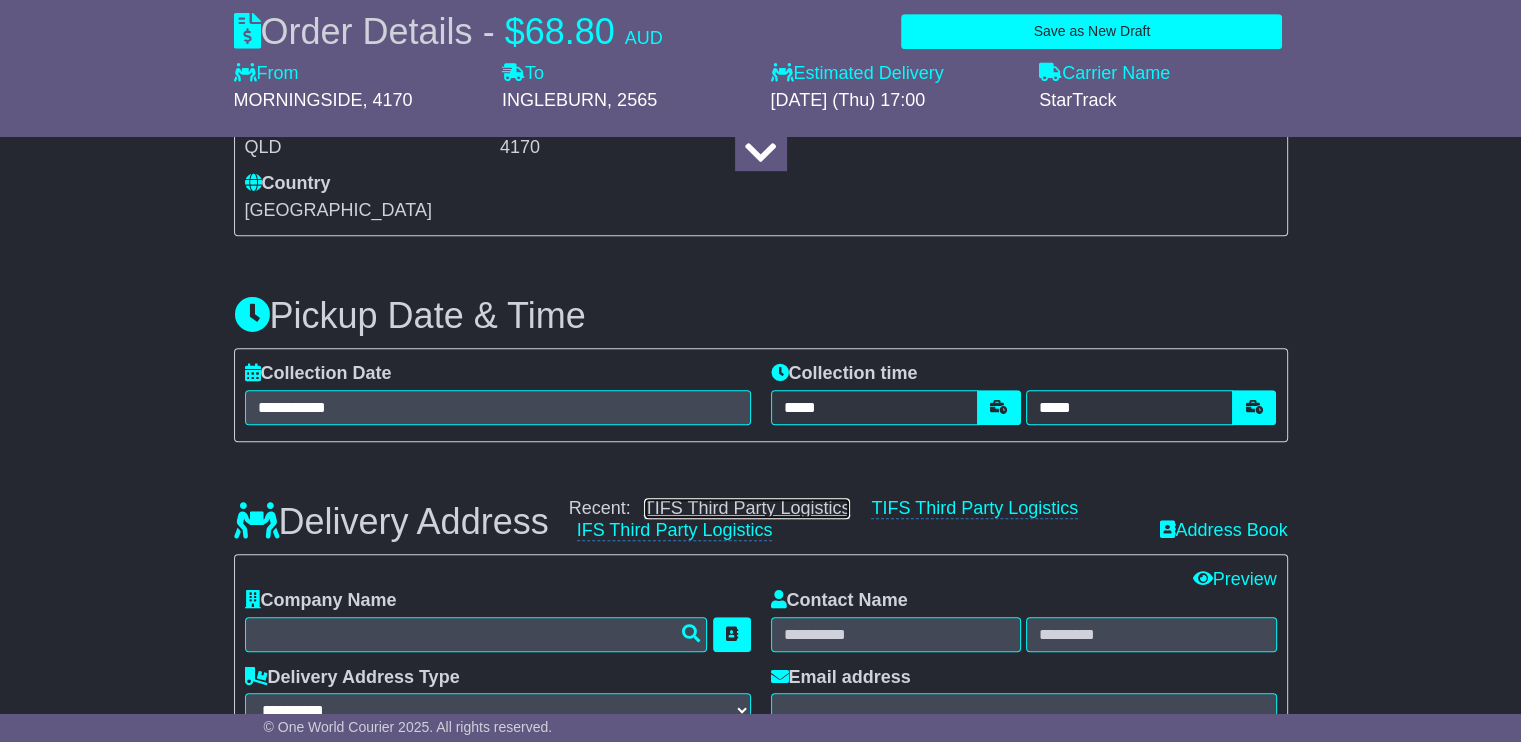 click on "TIFS Third Party Logistics" at bounding box center (747, 508) 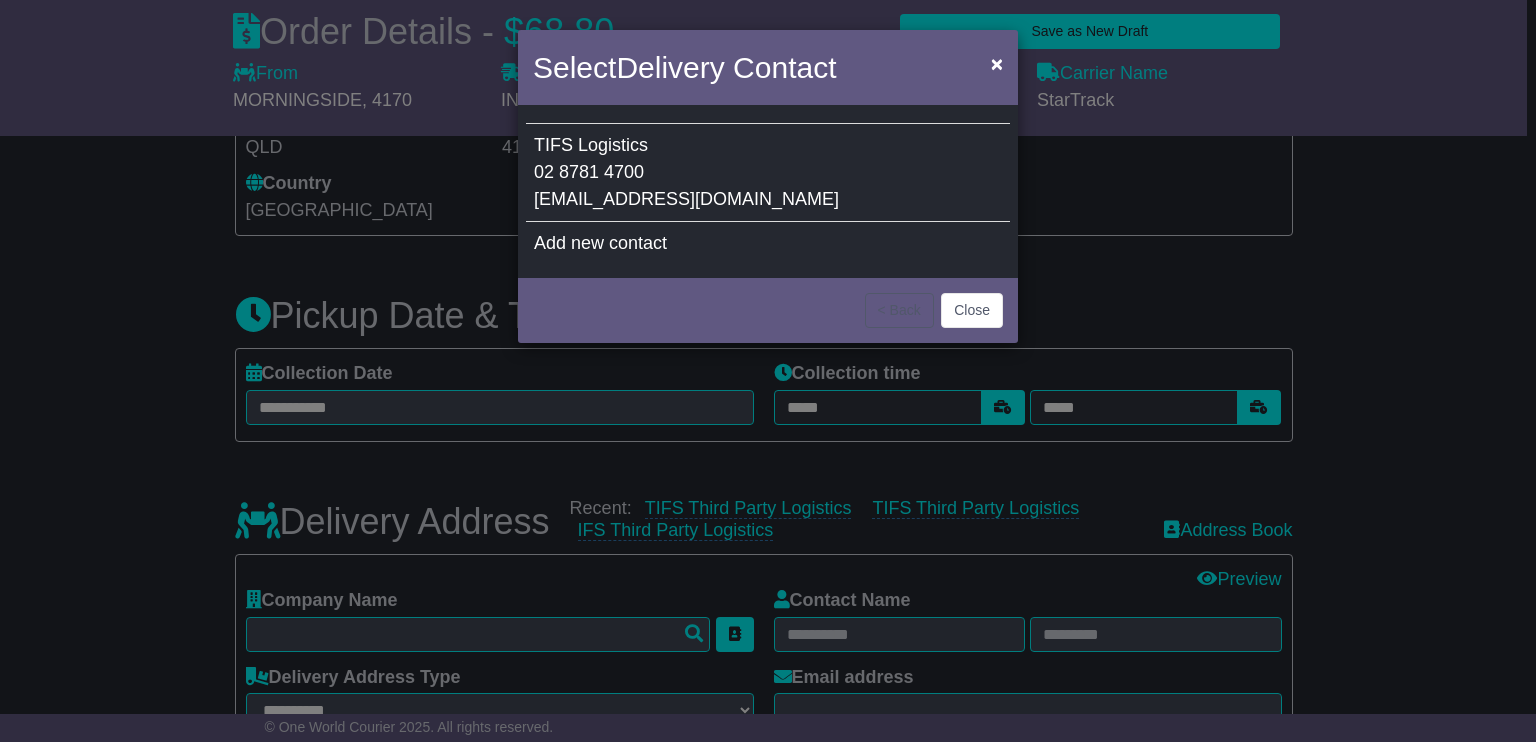 click on "Logistics" at bounding box center [613, 145] 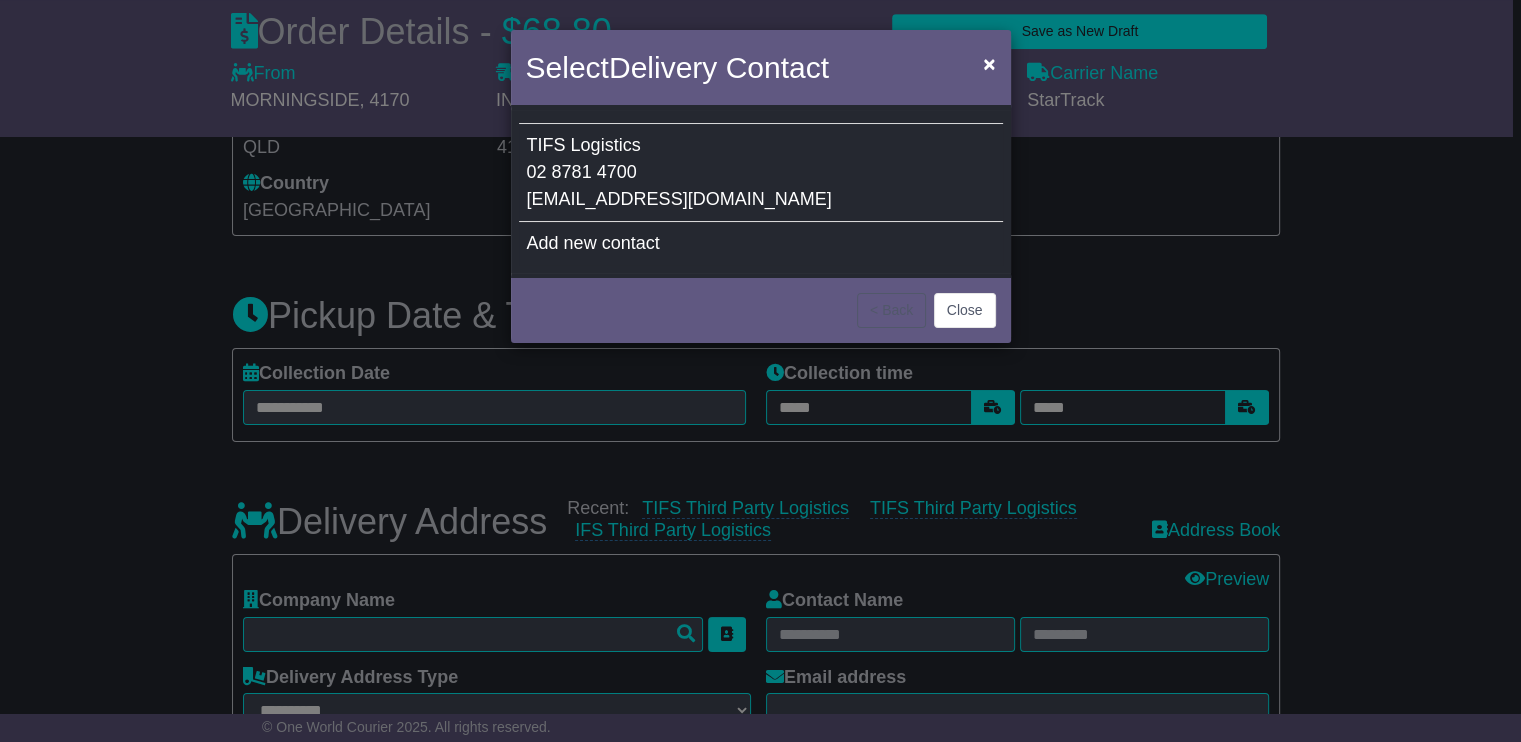type on "**********" 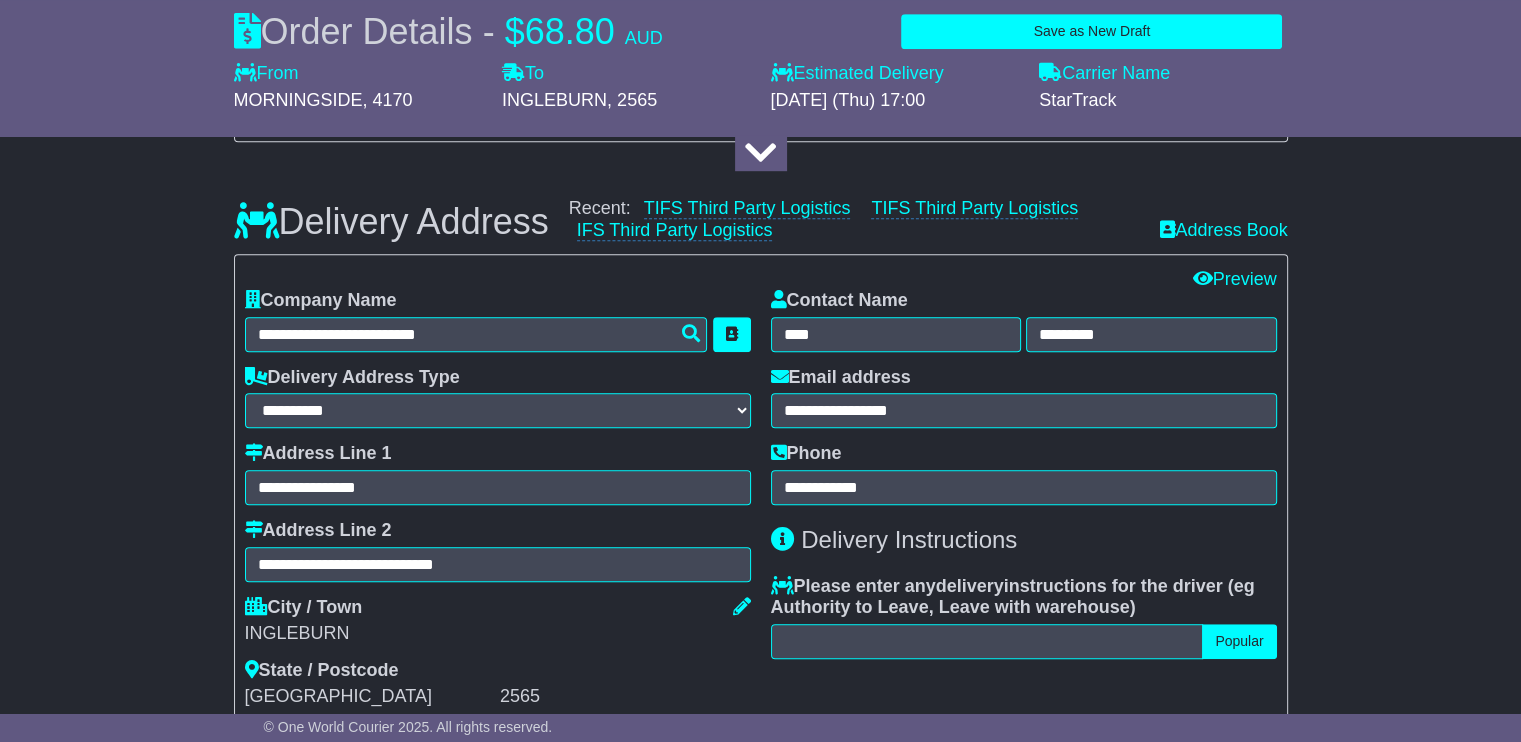 scroll, scrollTop: 1400, scrollLeft: 0, axis: vertical 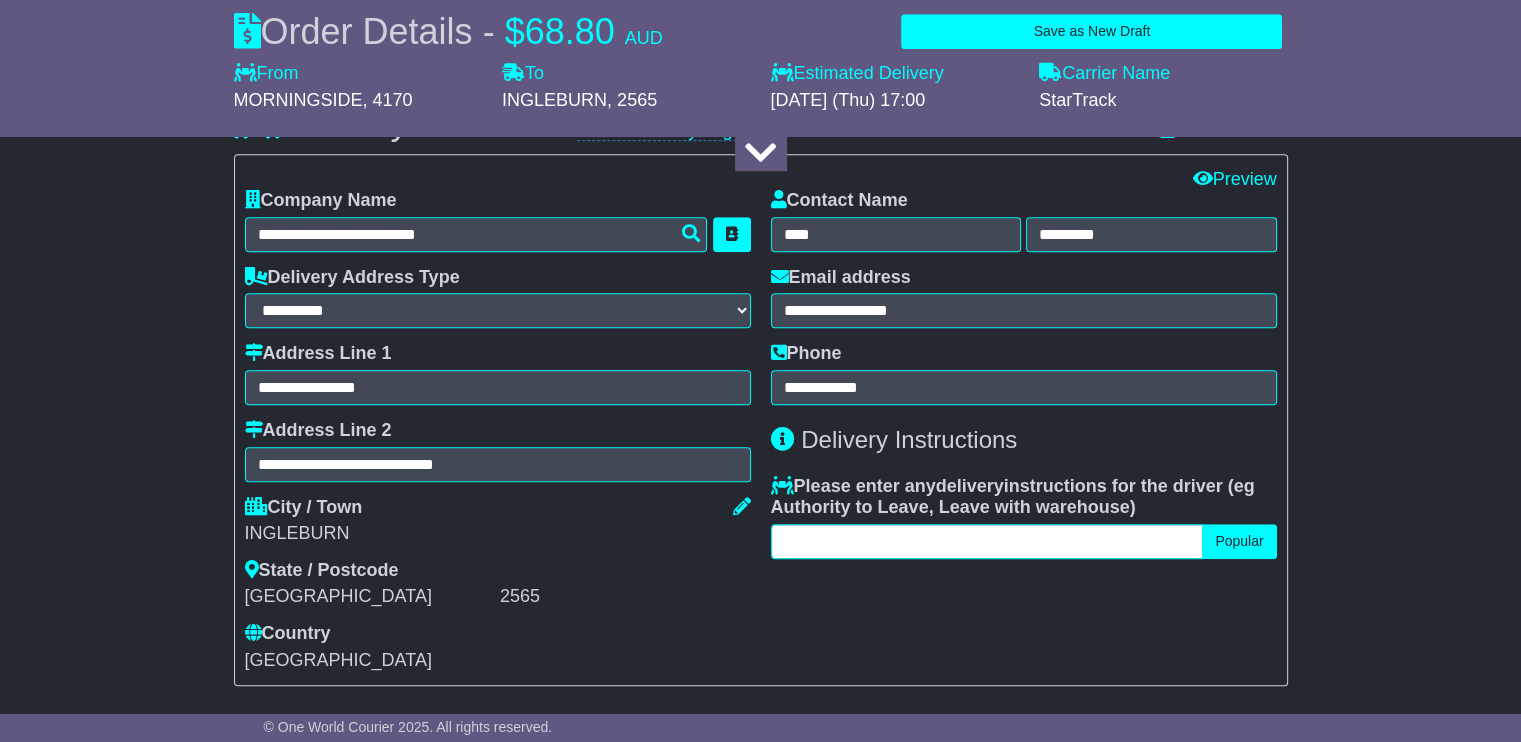 click at bounding box center [987, 541] 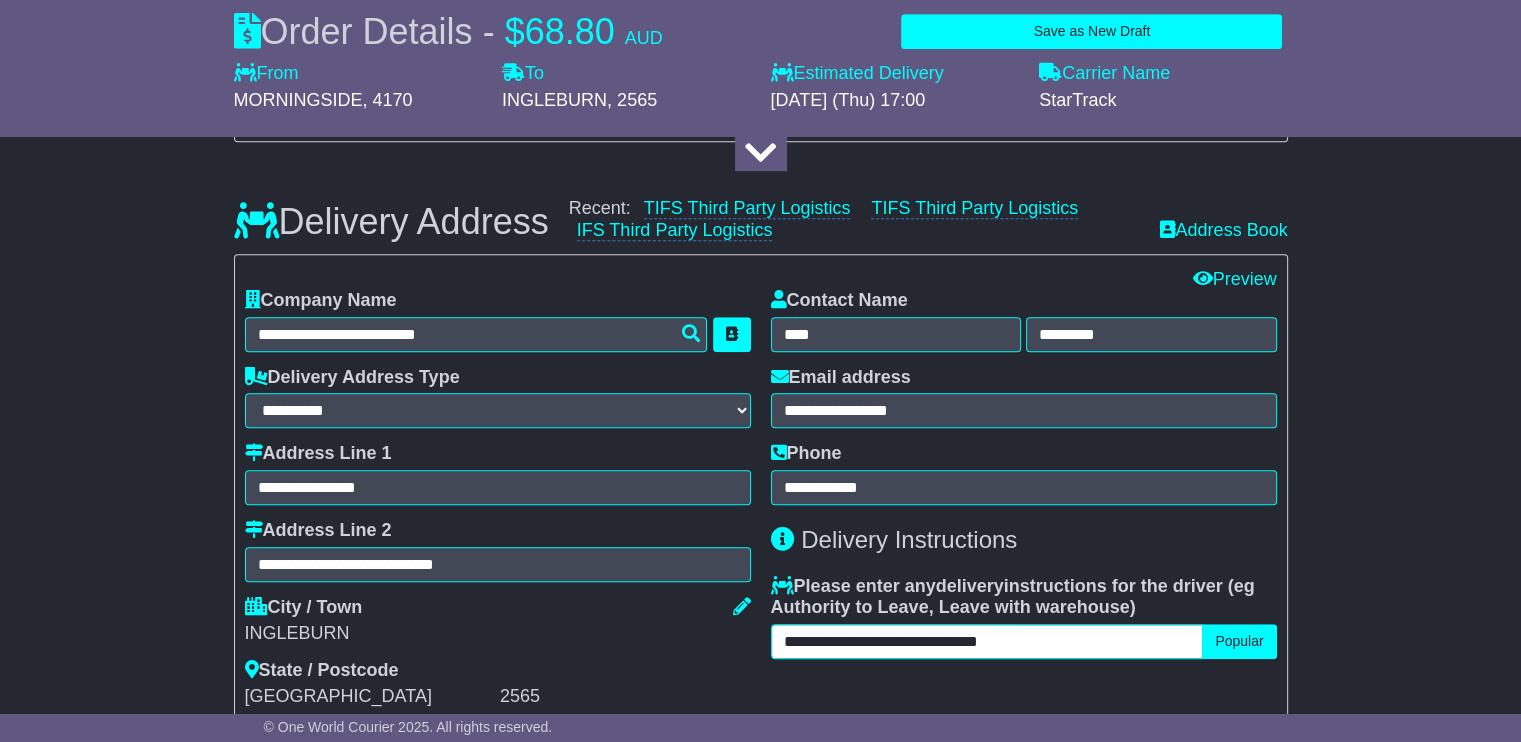 scroll, scrollTop: 1300, scrollLeft: 0, axis: vertical 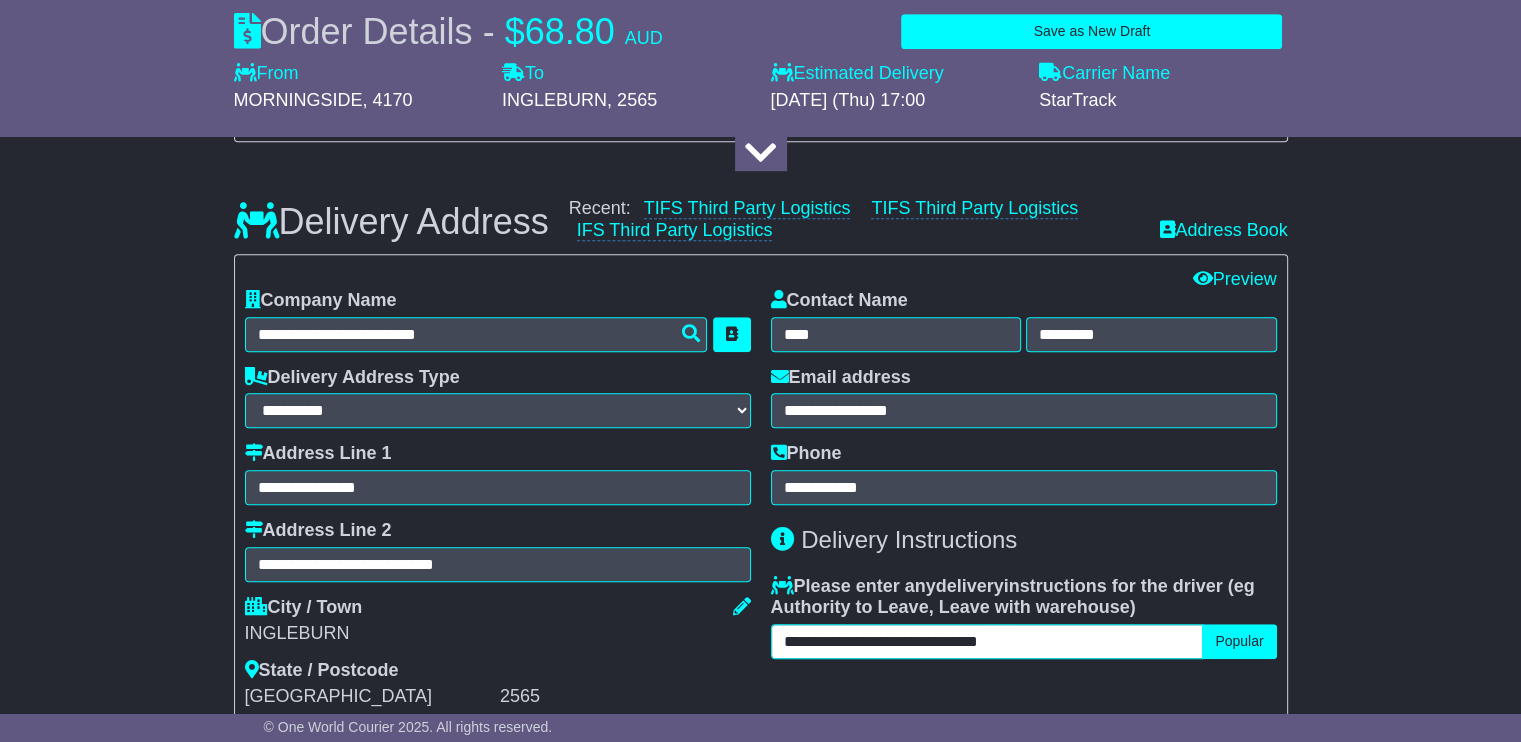 type on "**********" 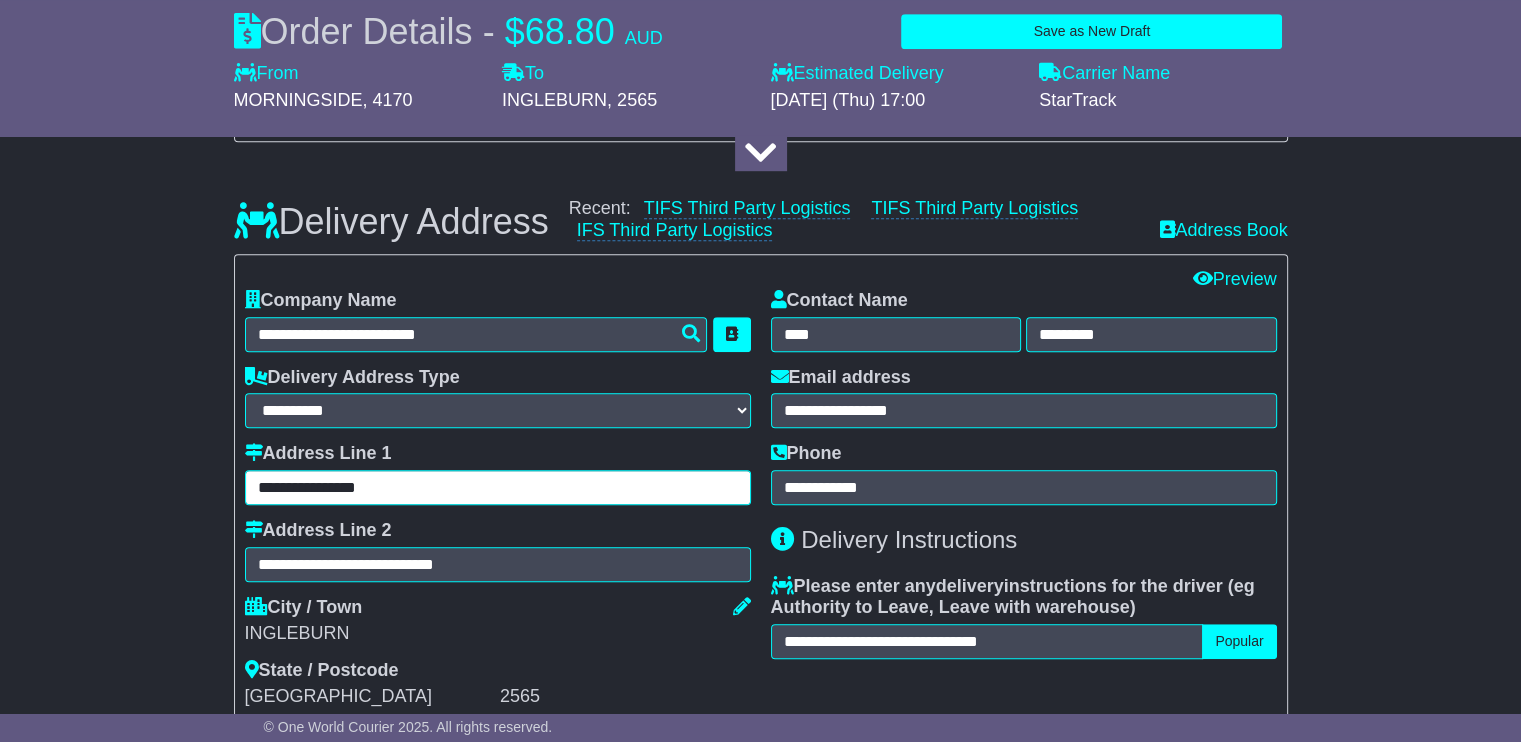 click on "**********" at bounding box center [498, 487] 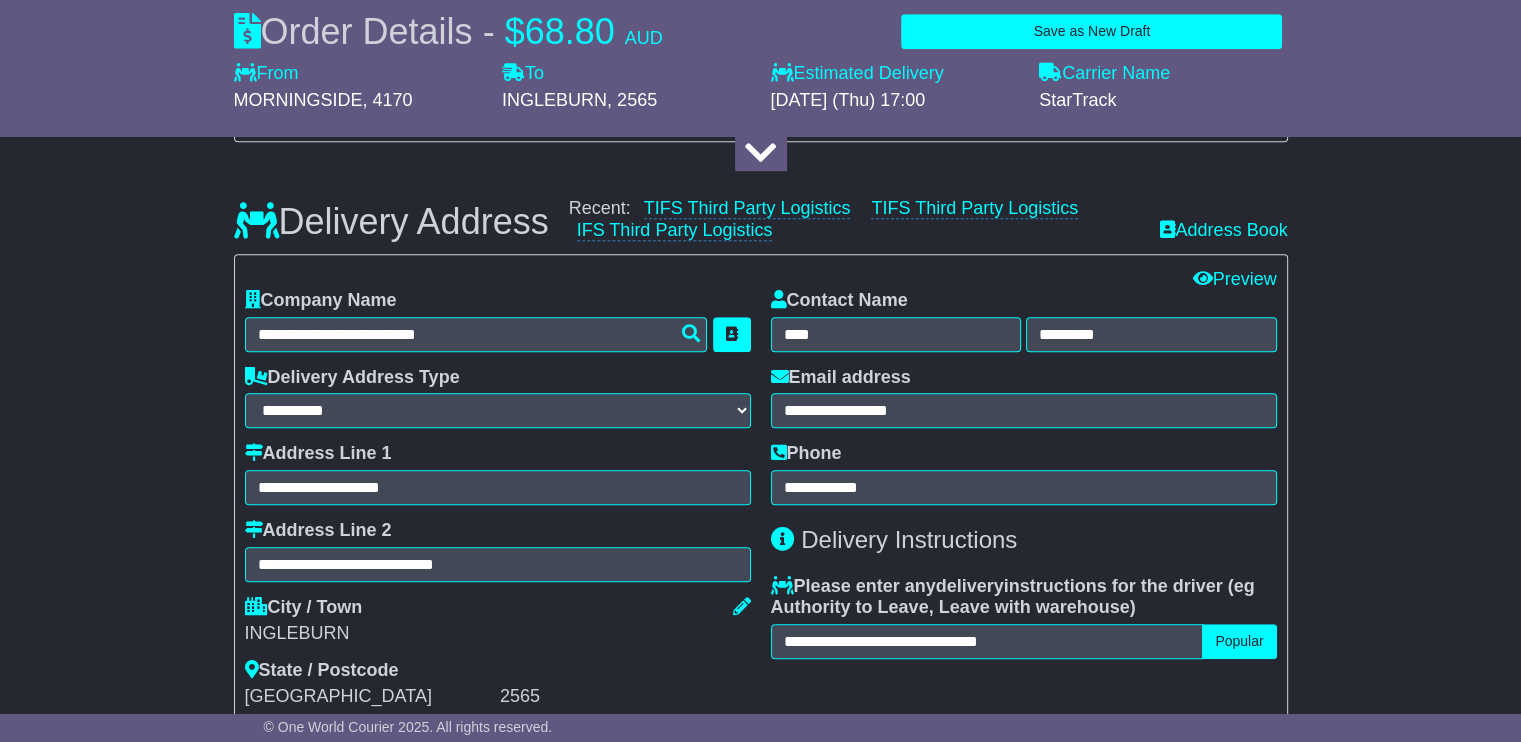 click on "**********" at bounding box center (498, 474) 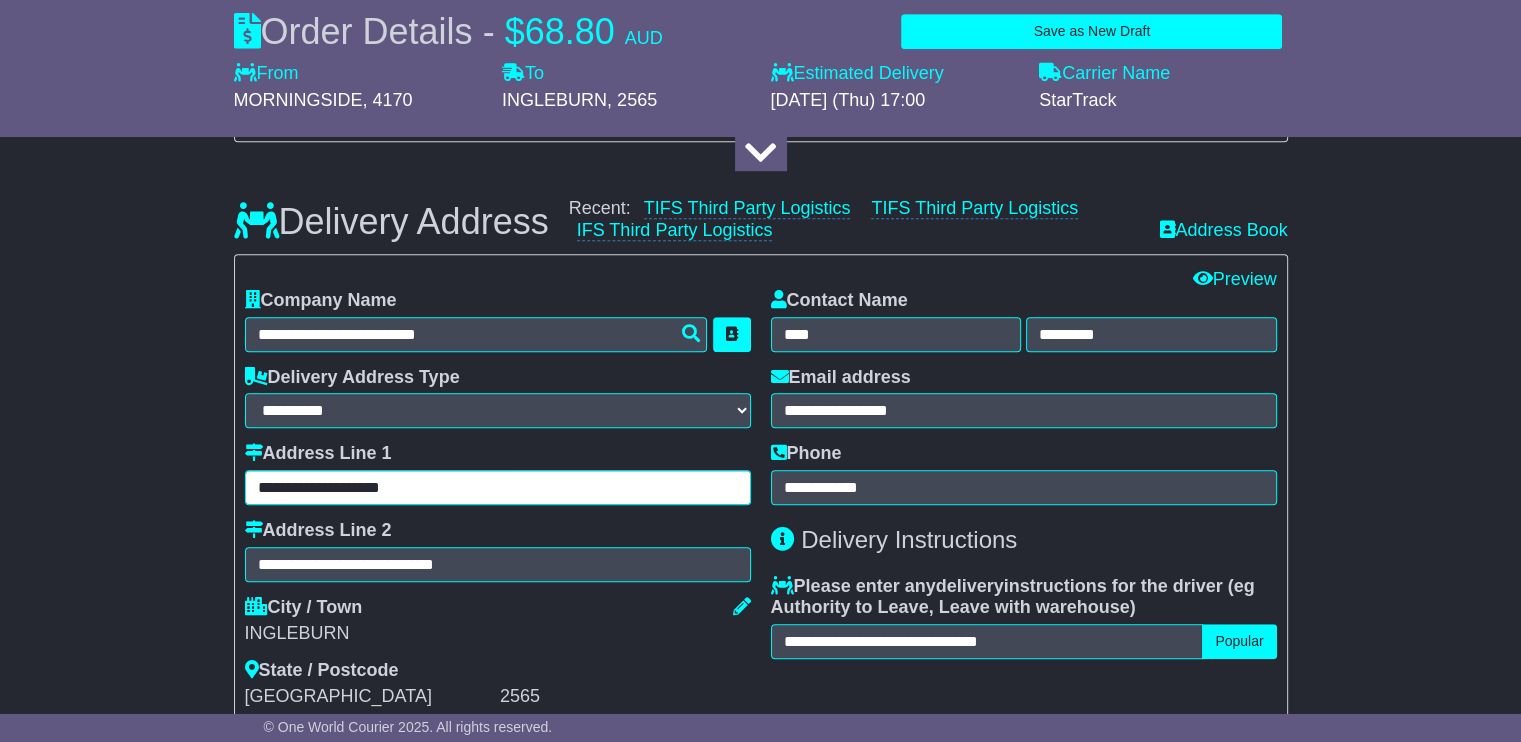 click on "**********" at bounding box center [498, 487] 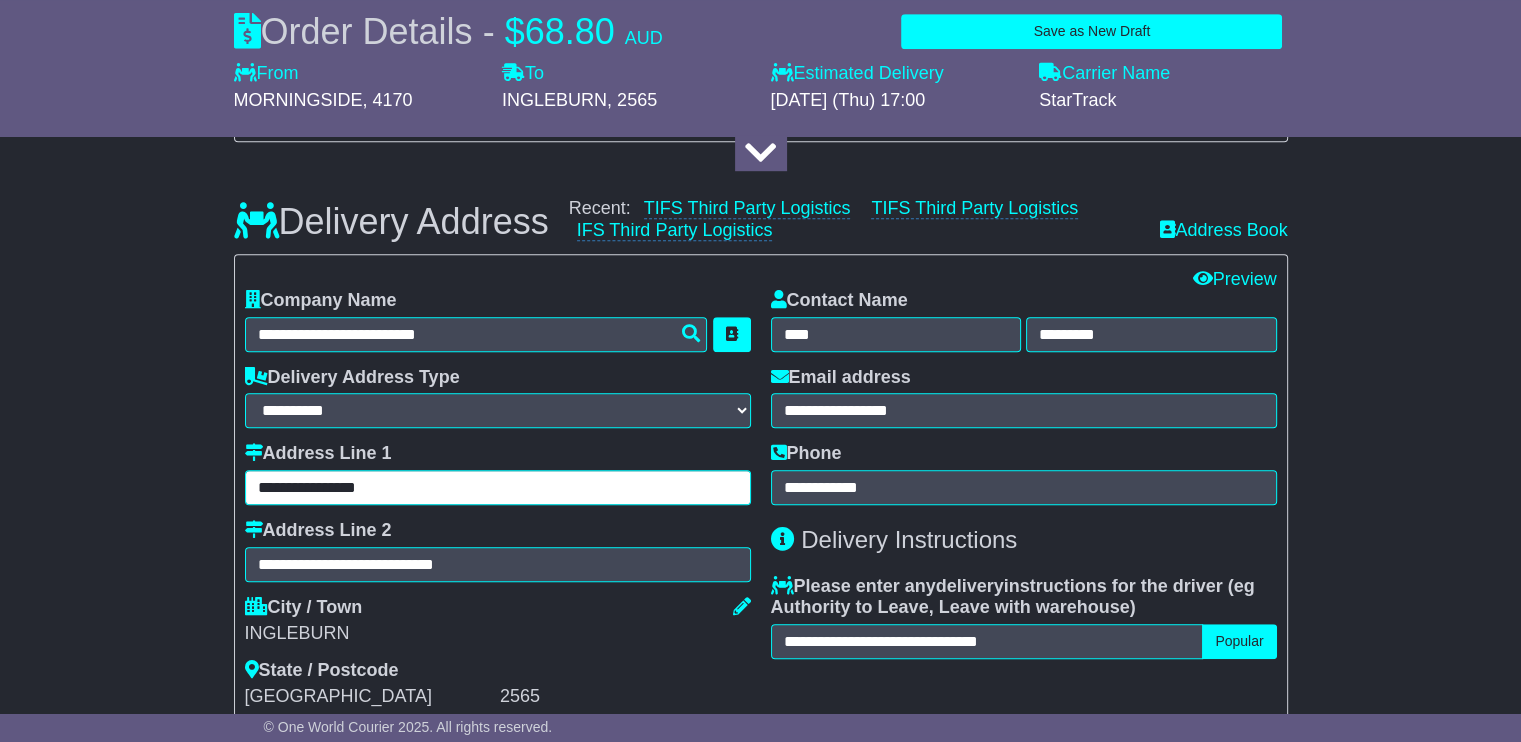 type on "**********" 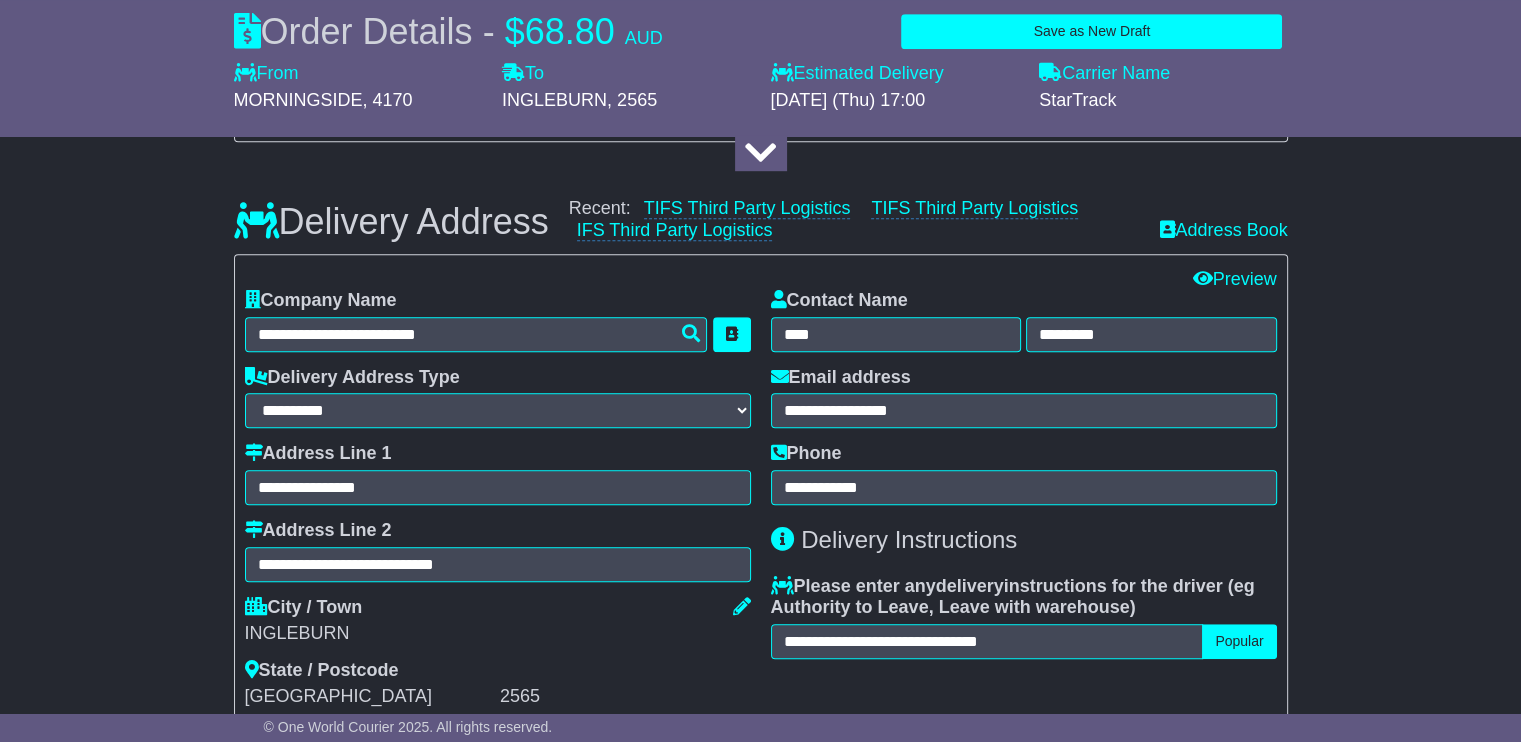 click on "INGLEBURN" at bounding box center [498, 634] 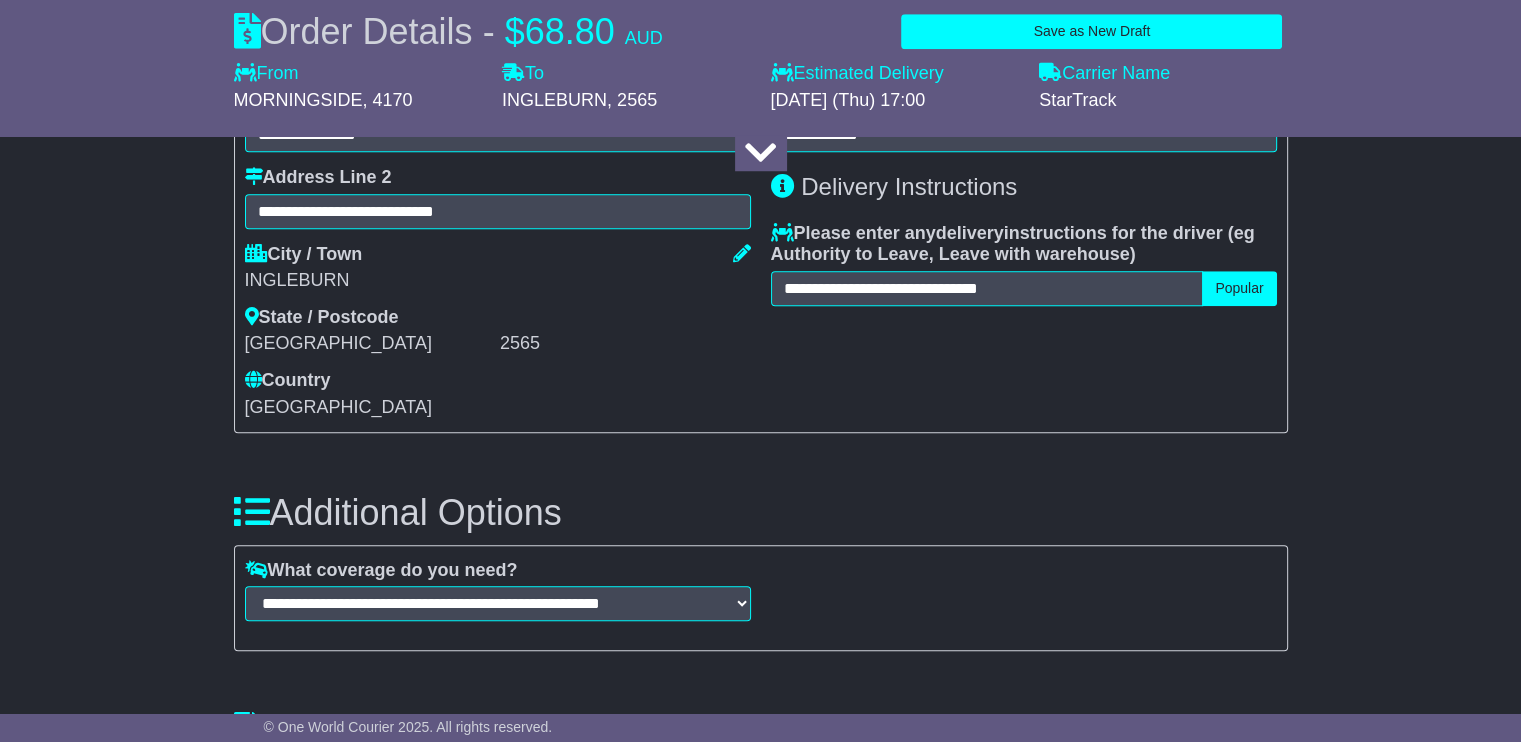 scroll, scrollTop: 2000, scrollLeft: 0, axis: vertical 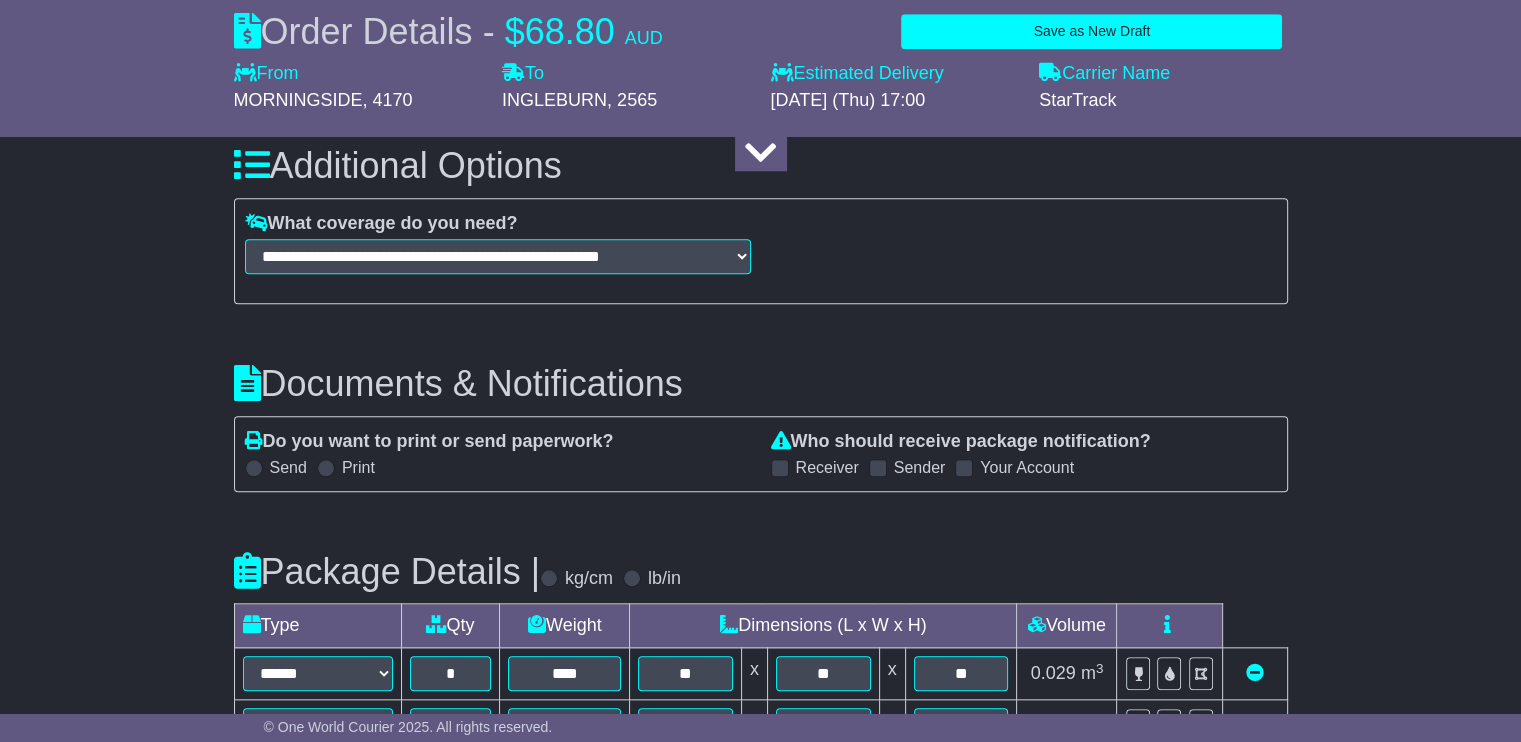 click at bounding box center [780, 468] 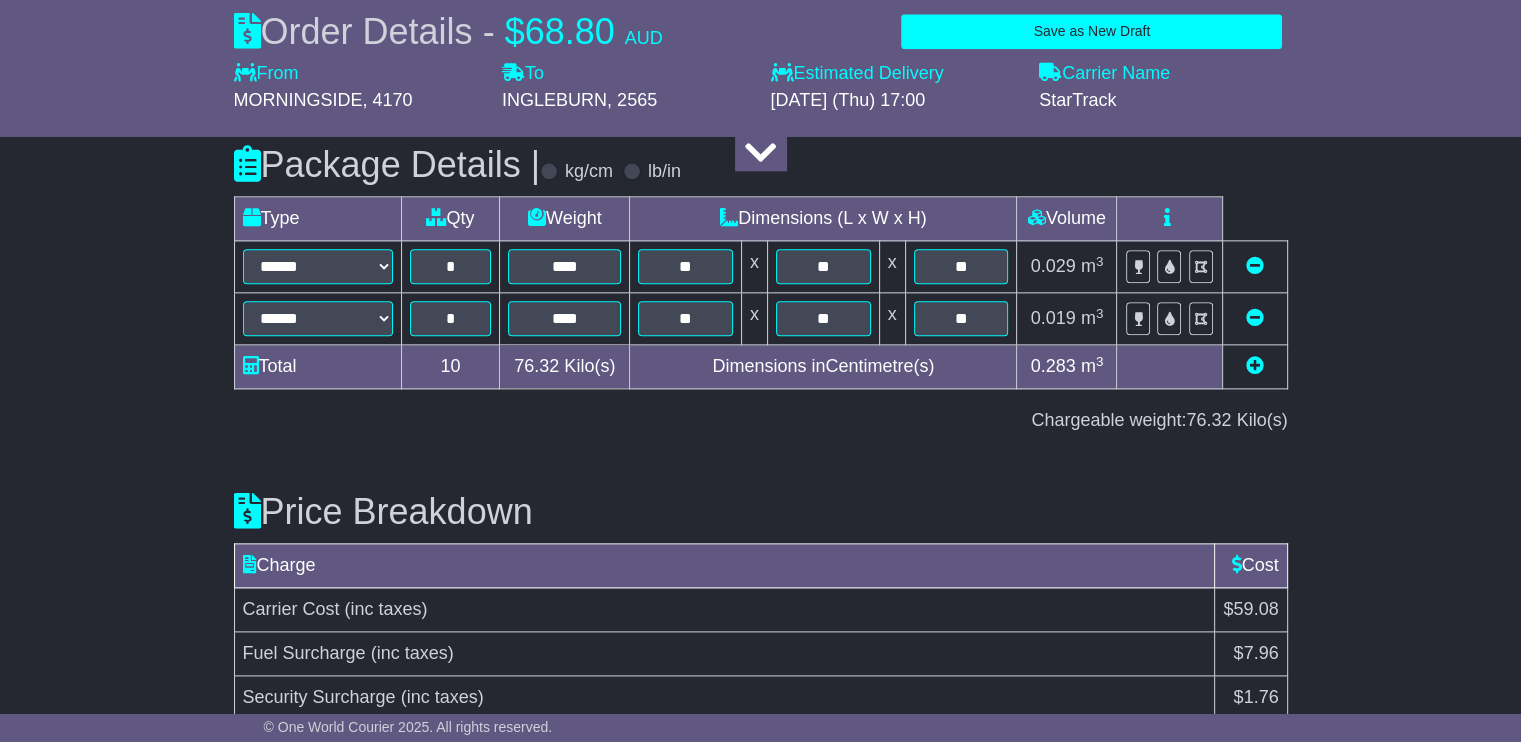 scroll, scrollTop: 2507, scrollLeft: 0, axis: vertical 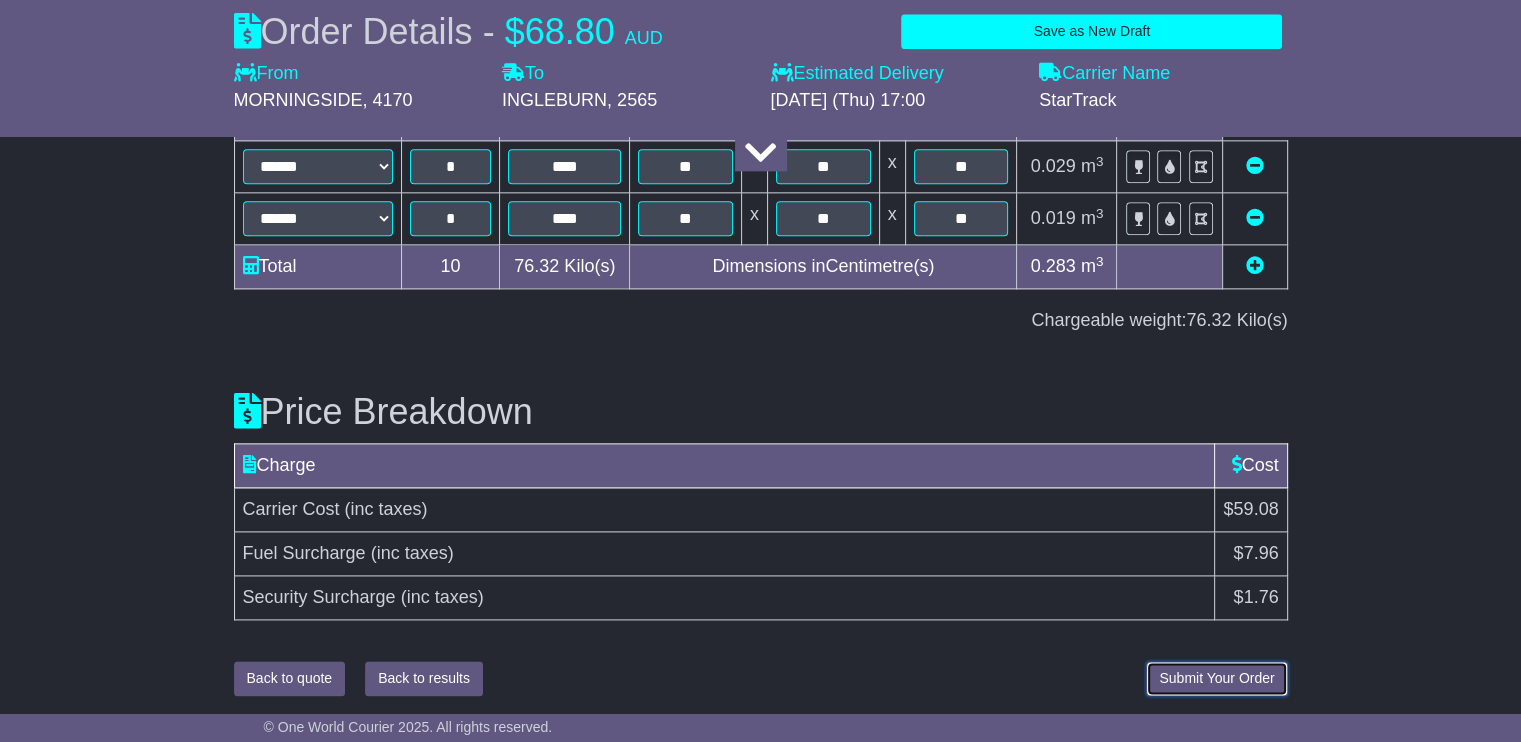 click on "Submit Your Order" at bounding box center [1216, 678] 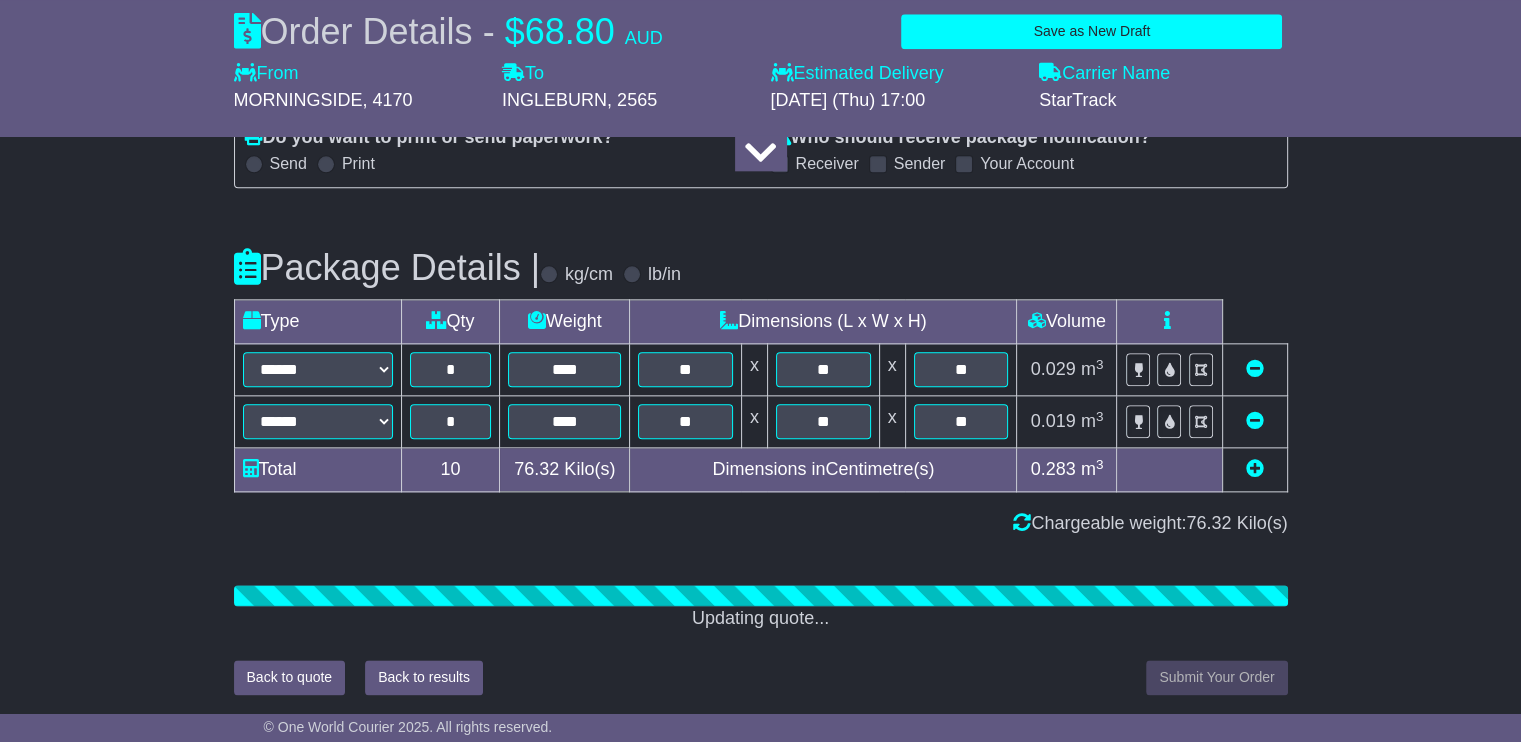 scroll, scrollTop: 2507, scrollLeft: 0, axis: vertical 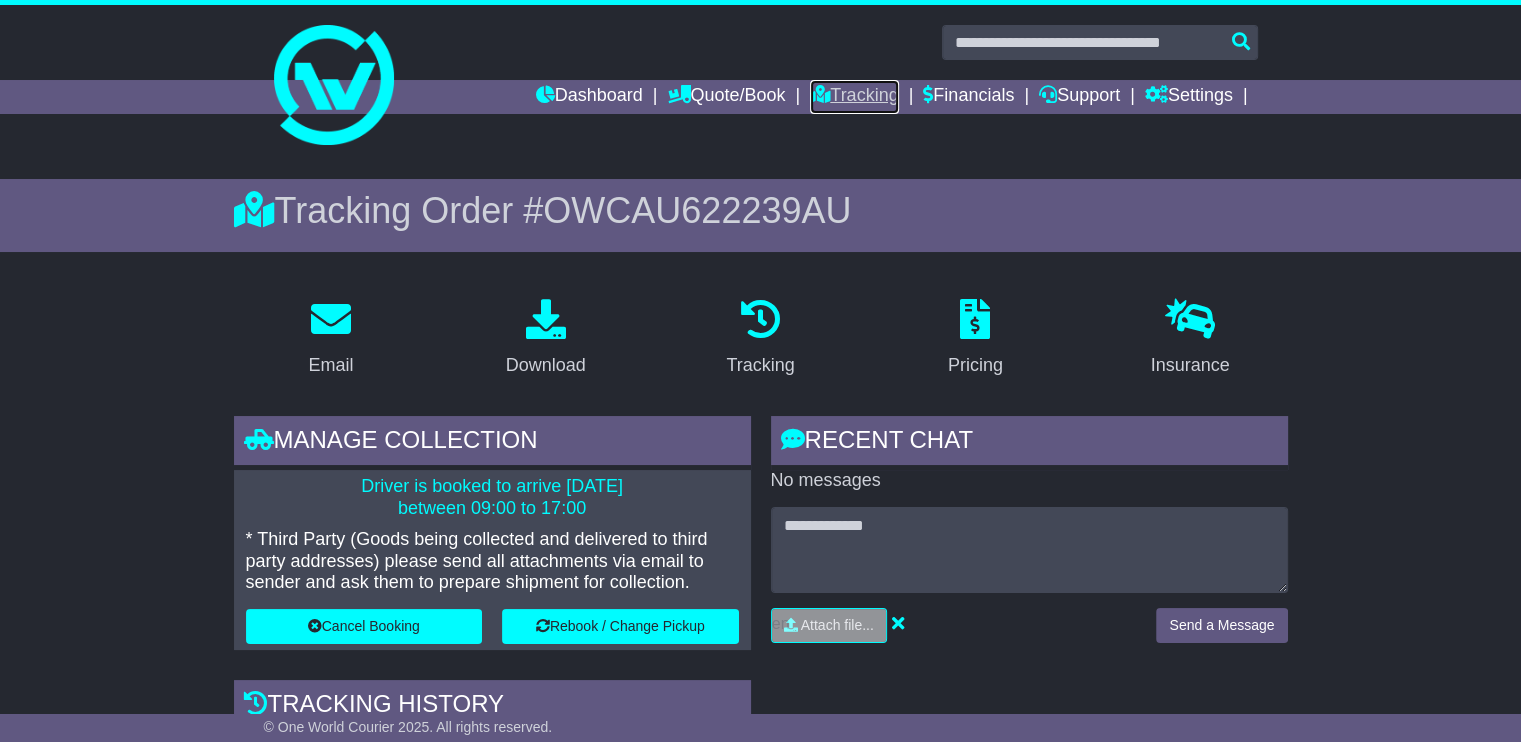 click on "Tracking" at bounding box center (854, 97) 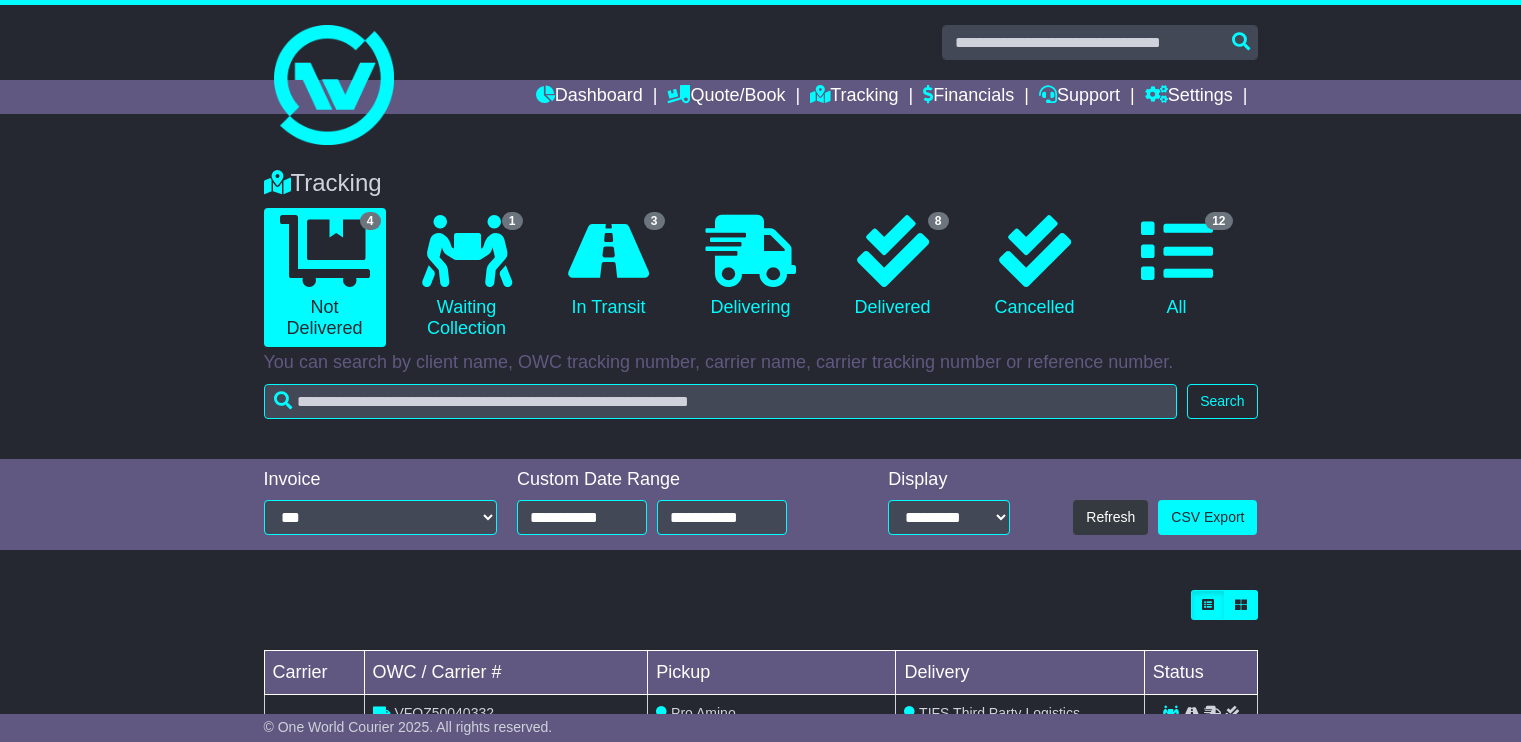 scroll, scrollTop: 0, scrollLeft: 0, axis: both 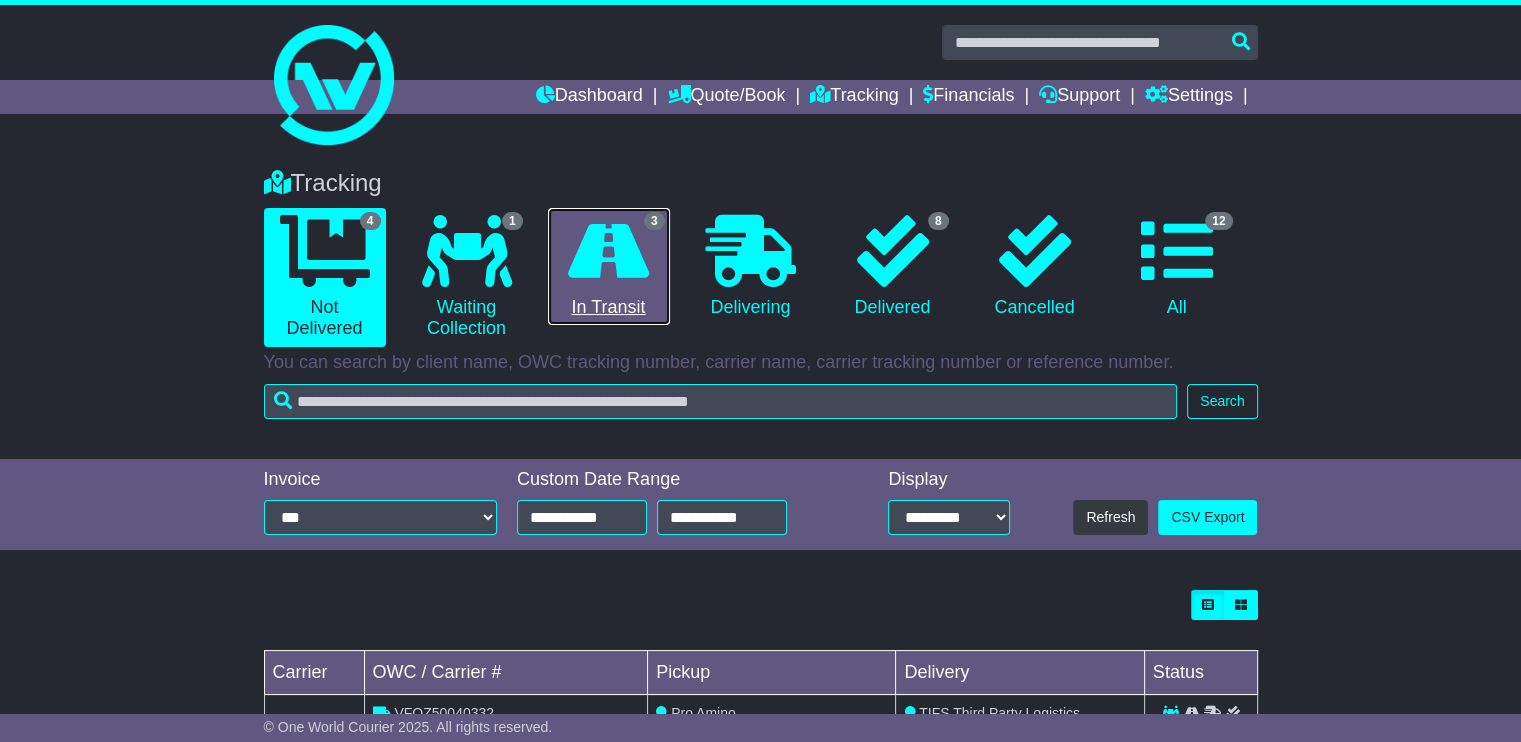 click at bounding box center (608, 251) 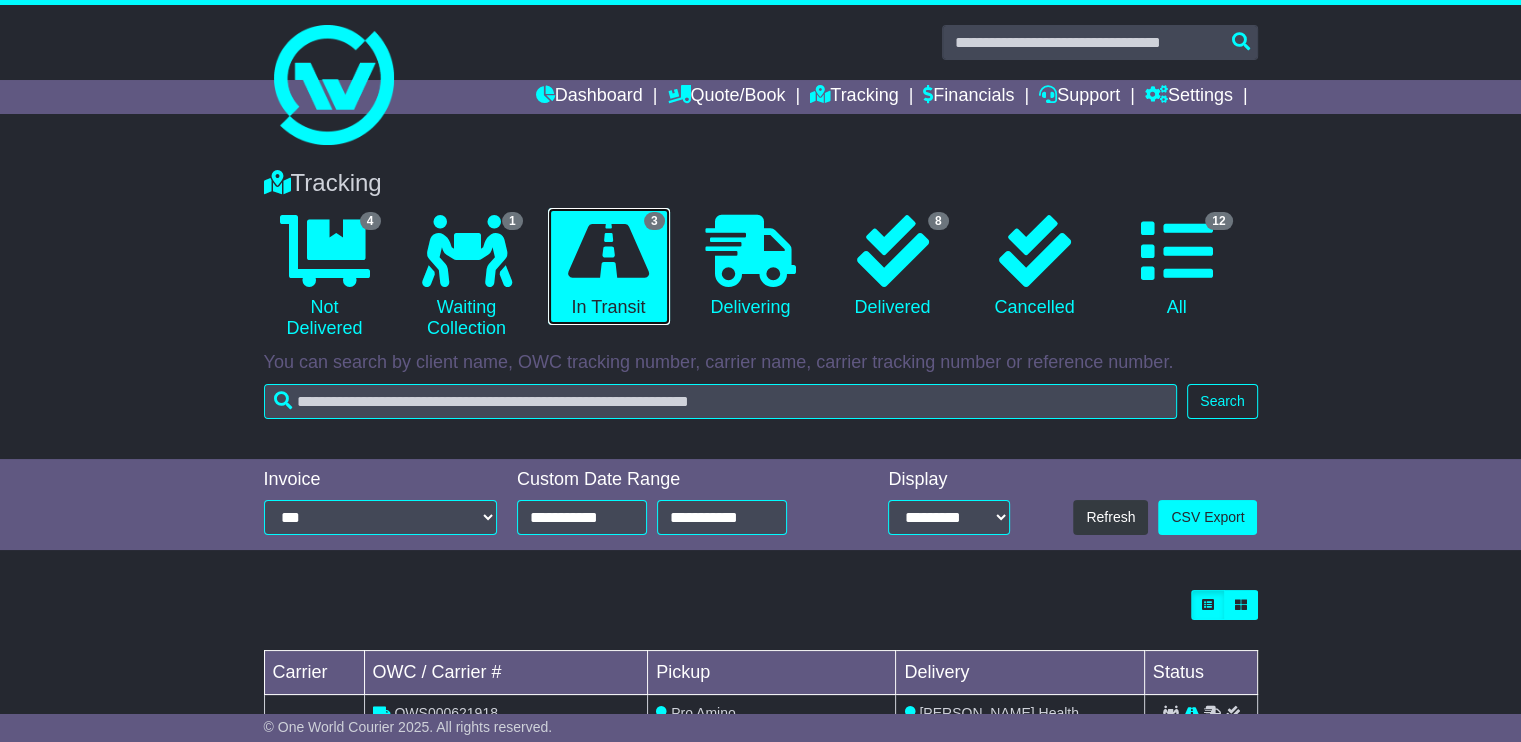 scroll, scrollTop: 255, scrollLeft: 0, axis: vertical 